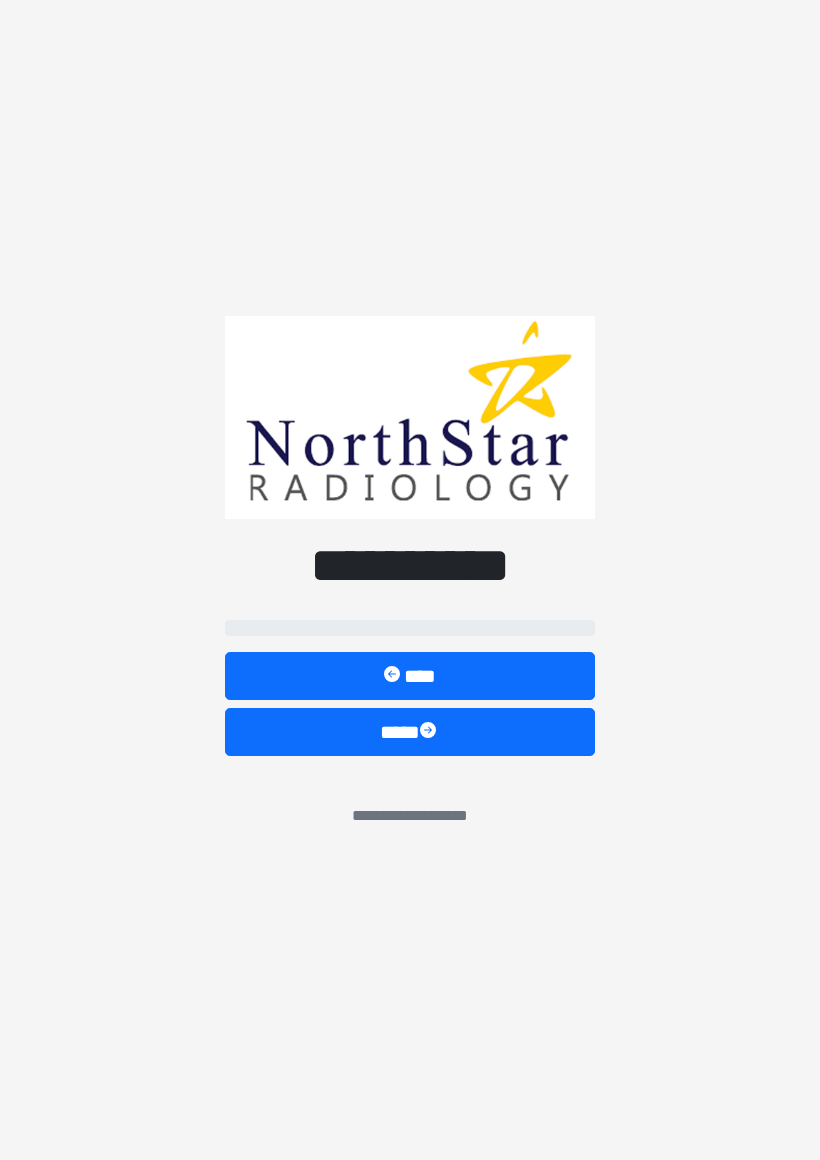 scroll, scrollTop: 0, scrollLeft: 0, axis: both 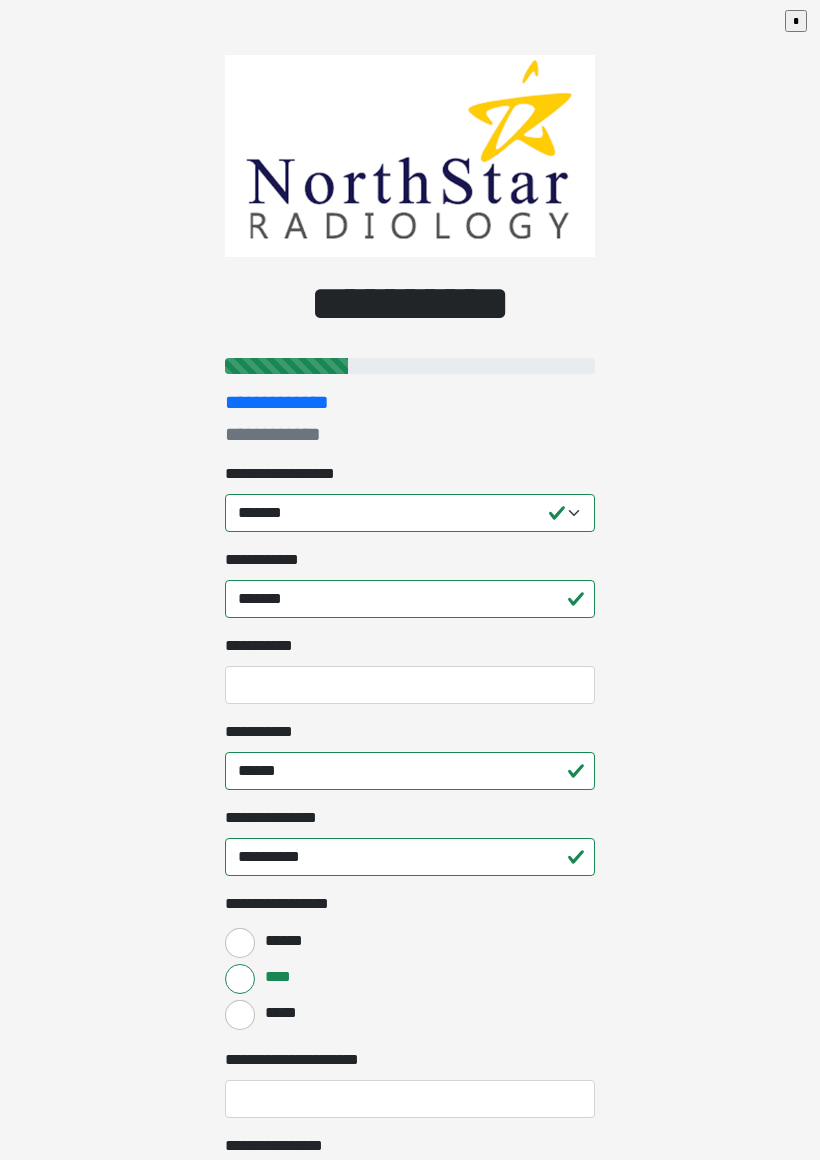 click on "**********" at bounding box center (410, 580) 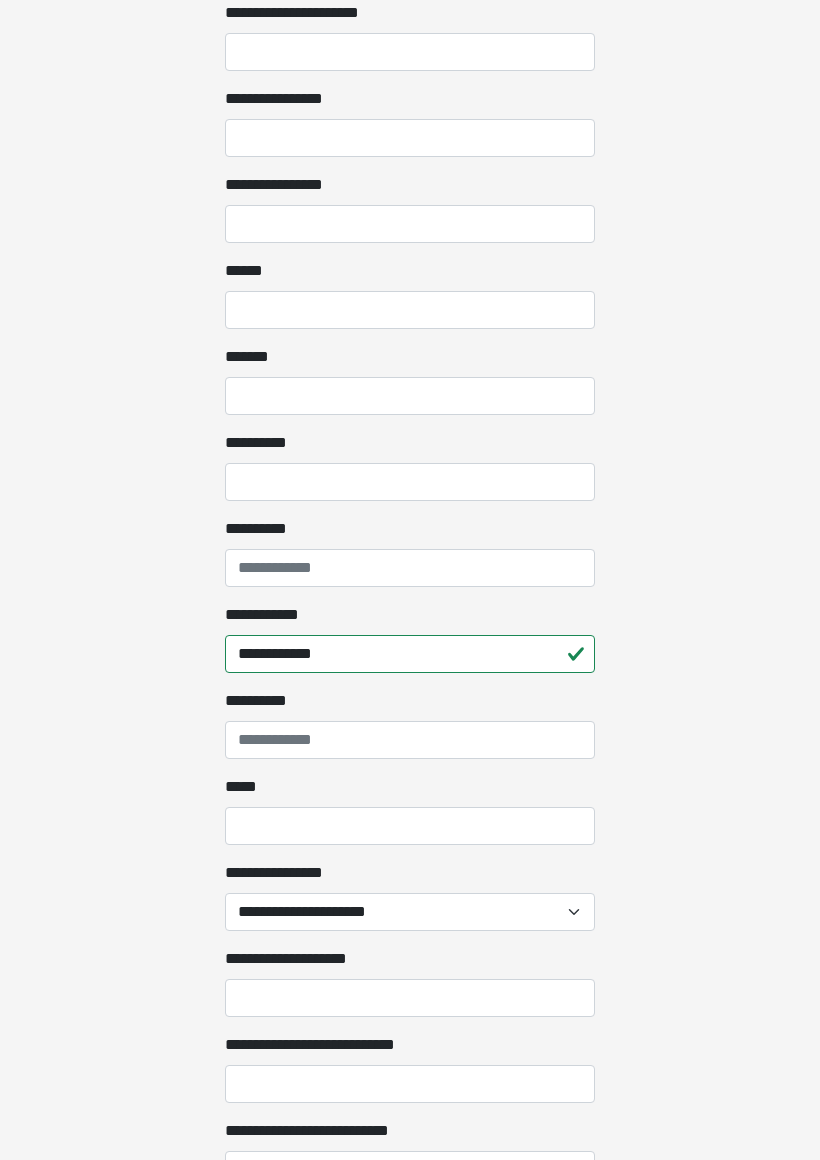 scroll, scrollTop: 1059, scrollLeft: 0, axis: vertical 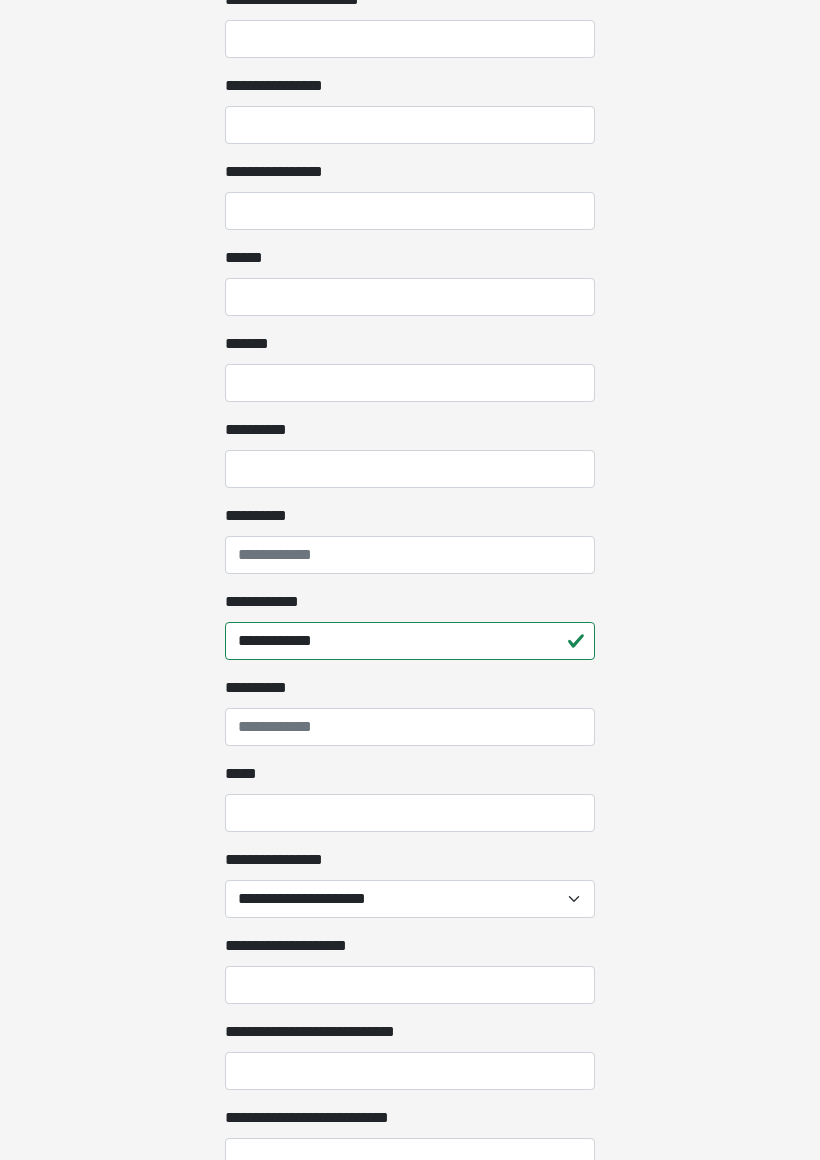 click on "**********" at bounding box center [410, -479] 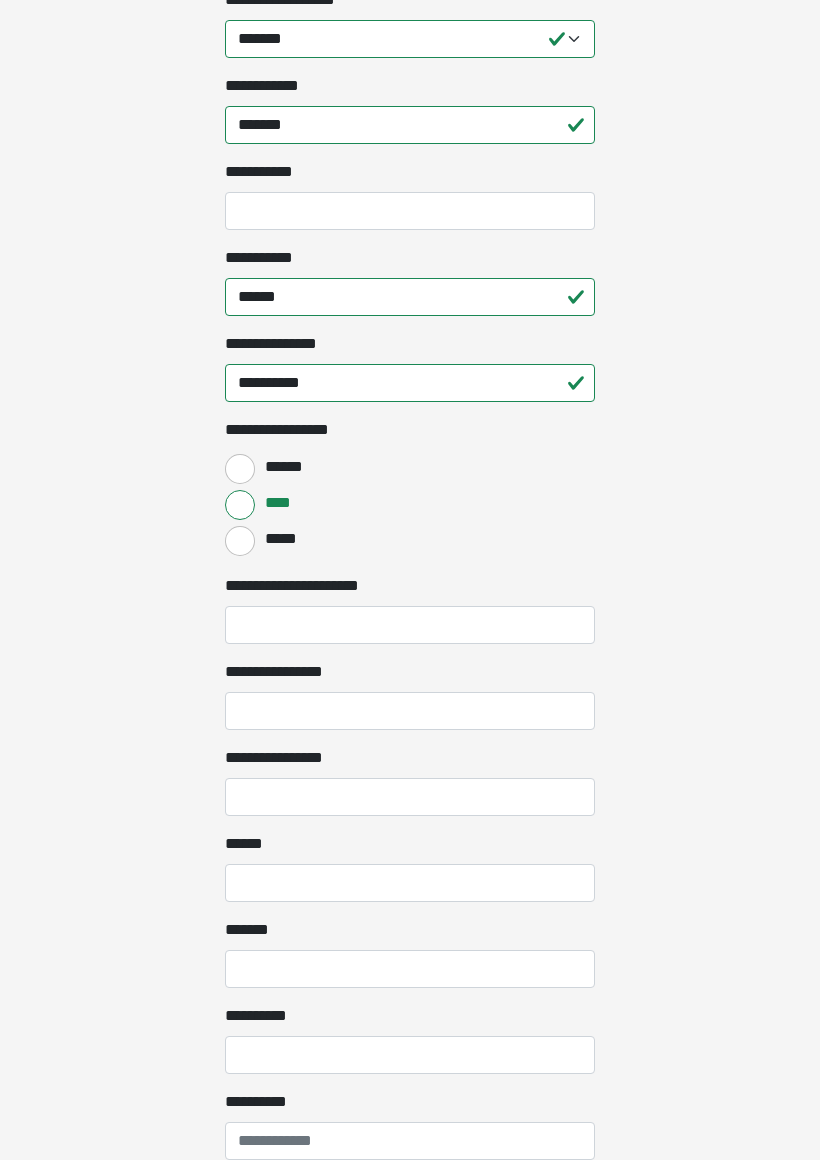 scroll, scrollTop: 493, scrollLeft: 0, axis: vertical 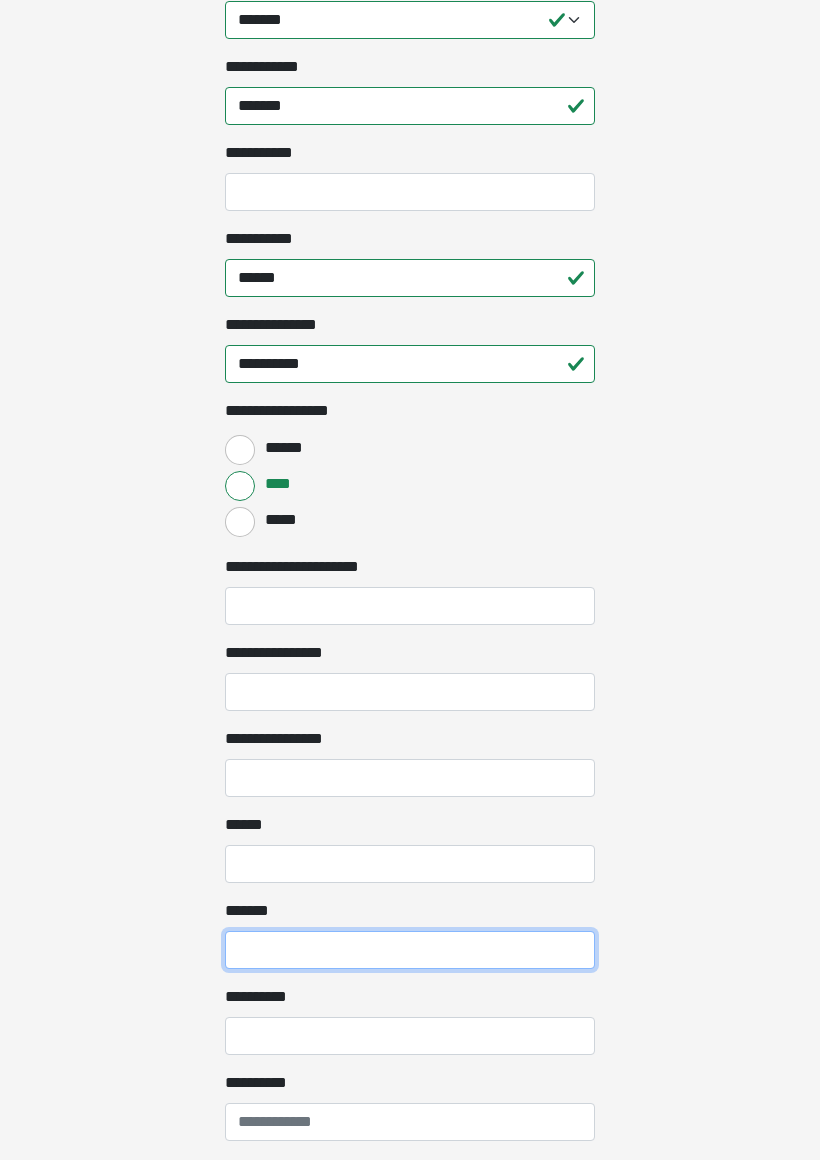 click on "***** *" at bounding box center (410, 950) 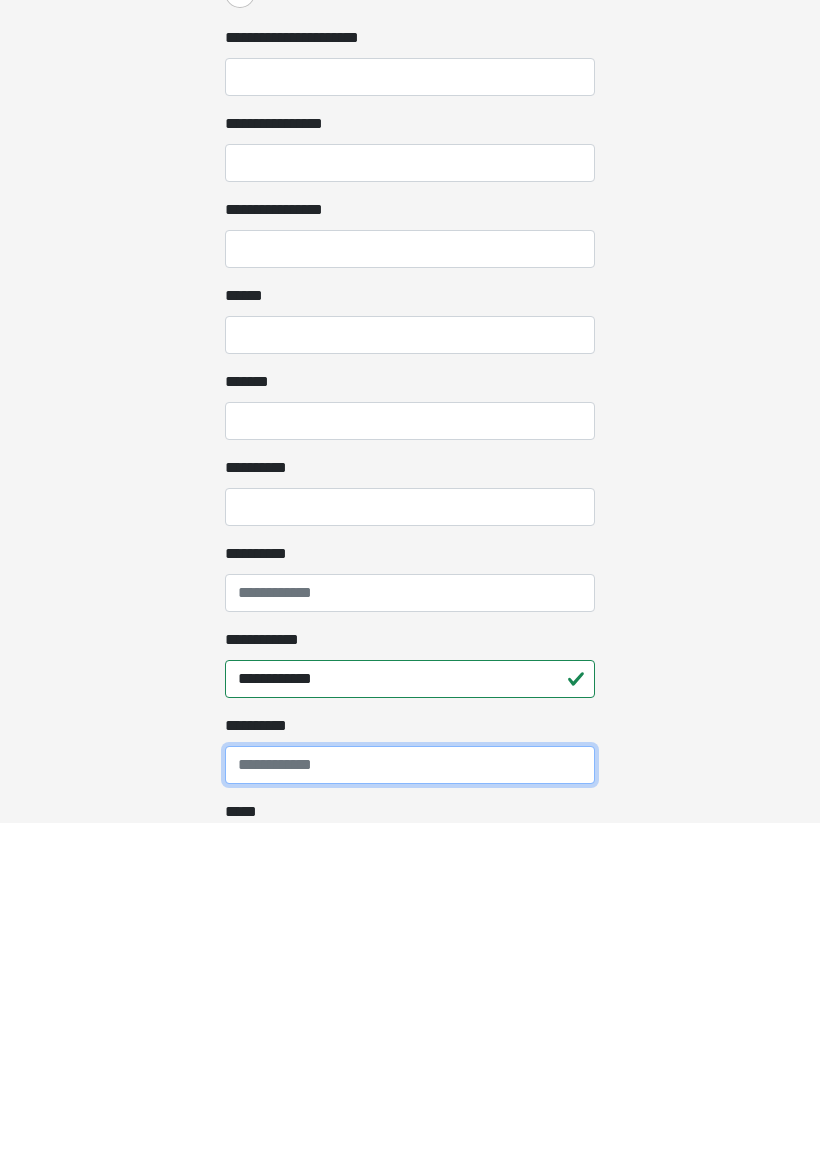 click on "**********" at bounding box center [410, 1102] 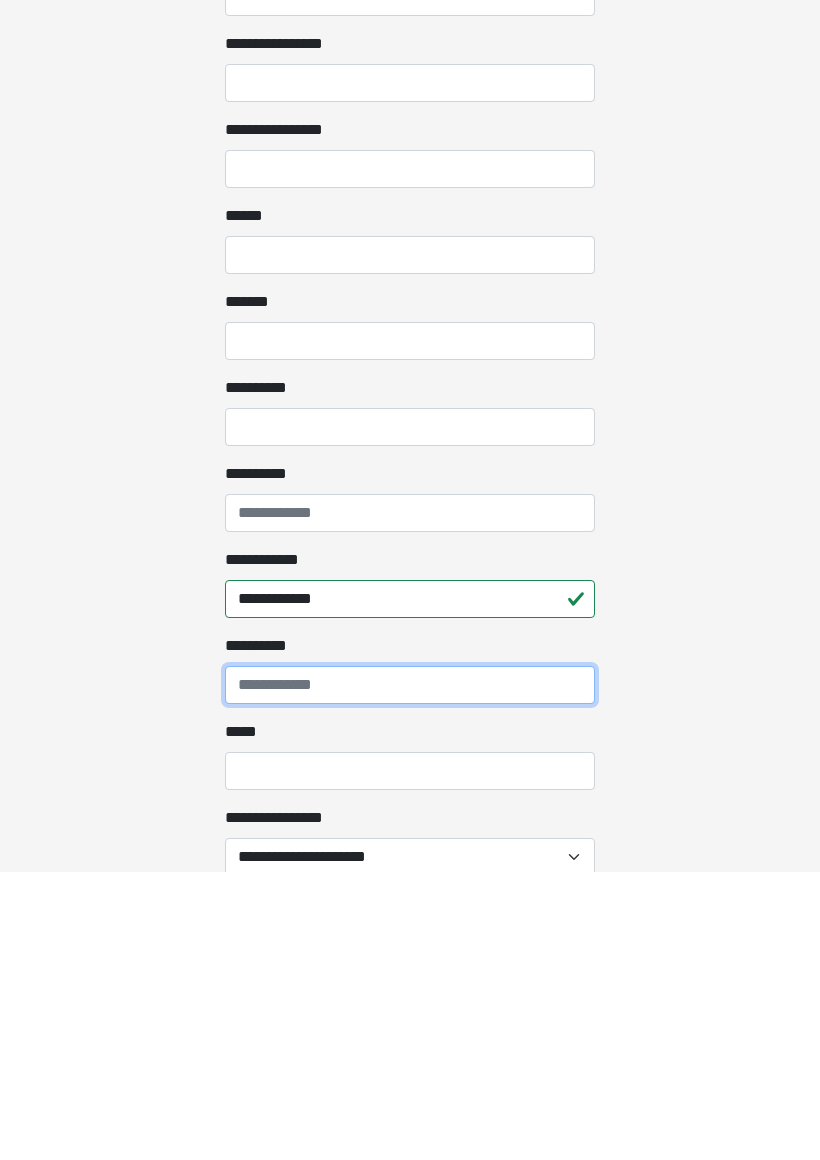 scroll, scrollTop: 816, scrollLeft: 0, axis: vertical 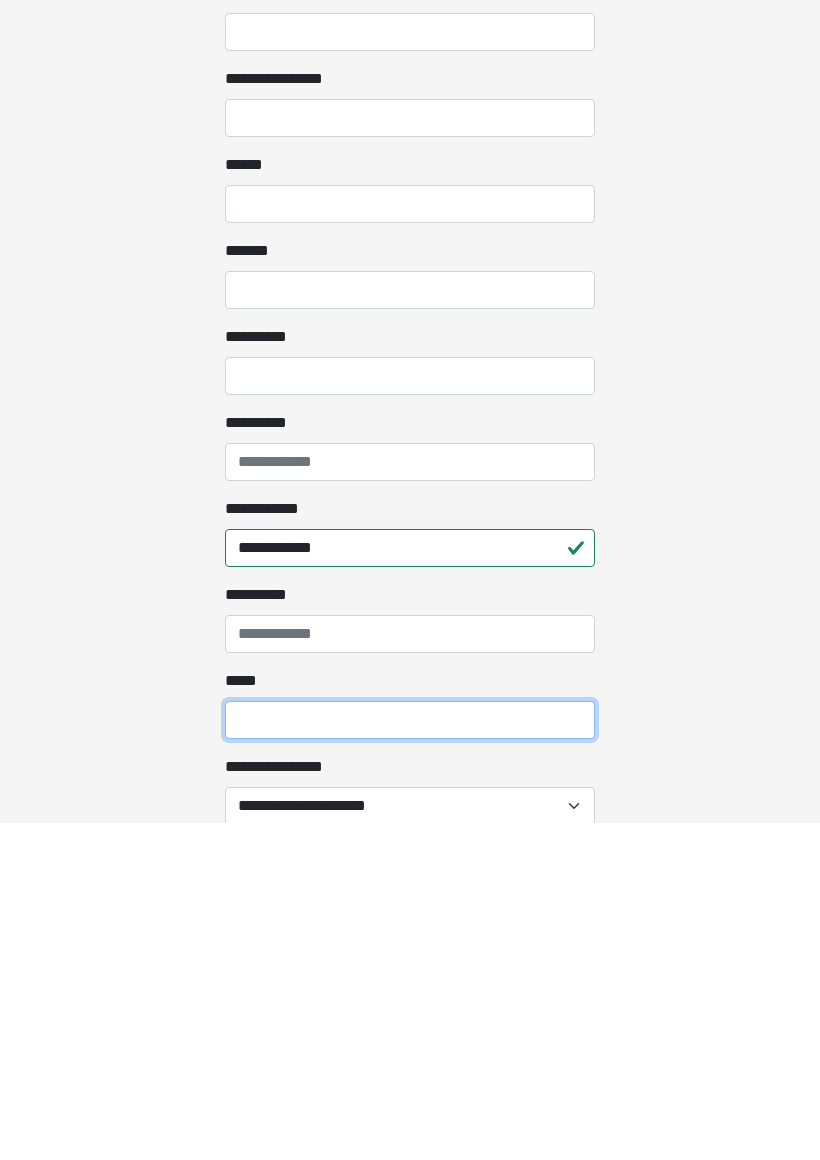 click on "*****" at bounding box center (410, 1057) 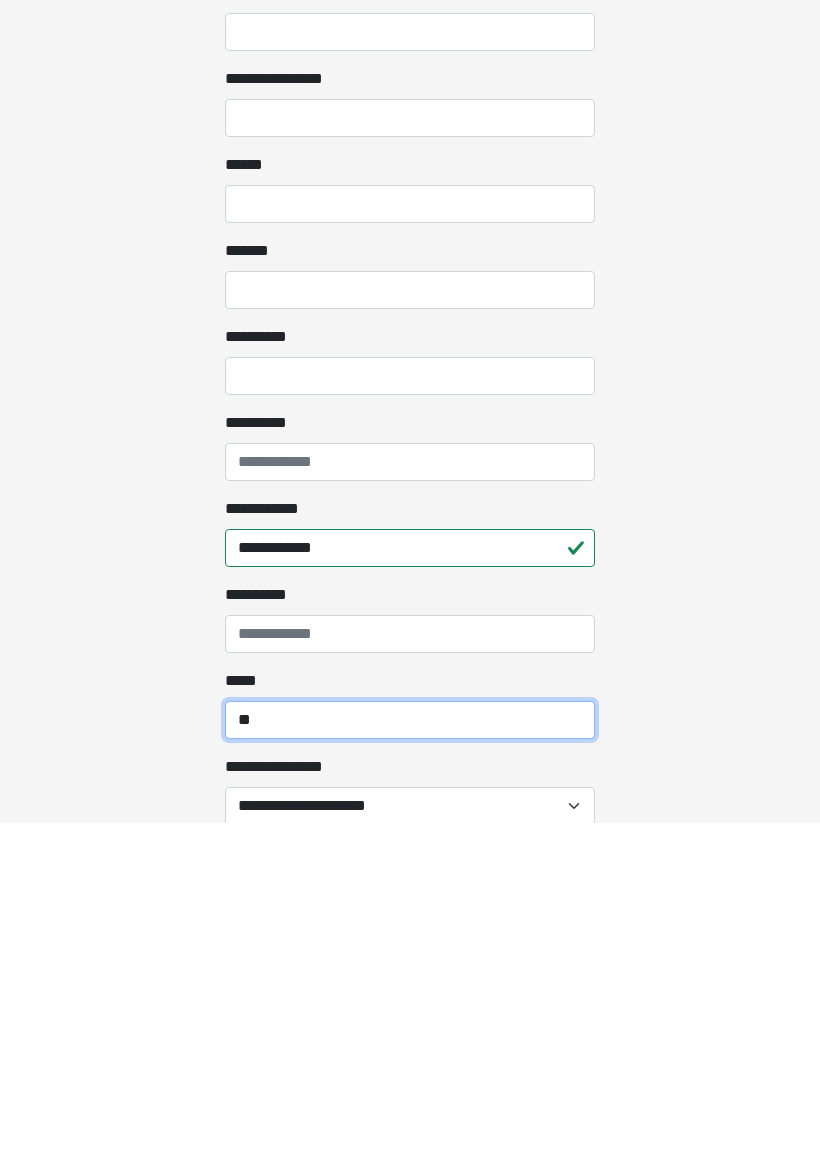 type on "*" 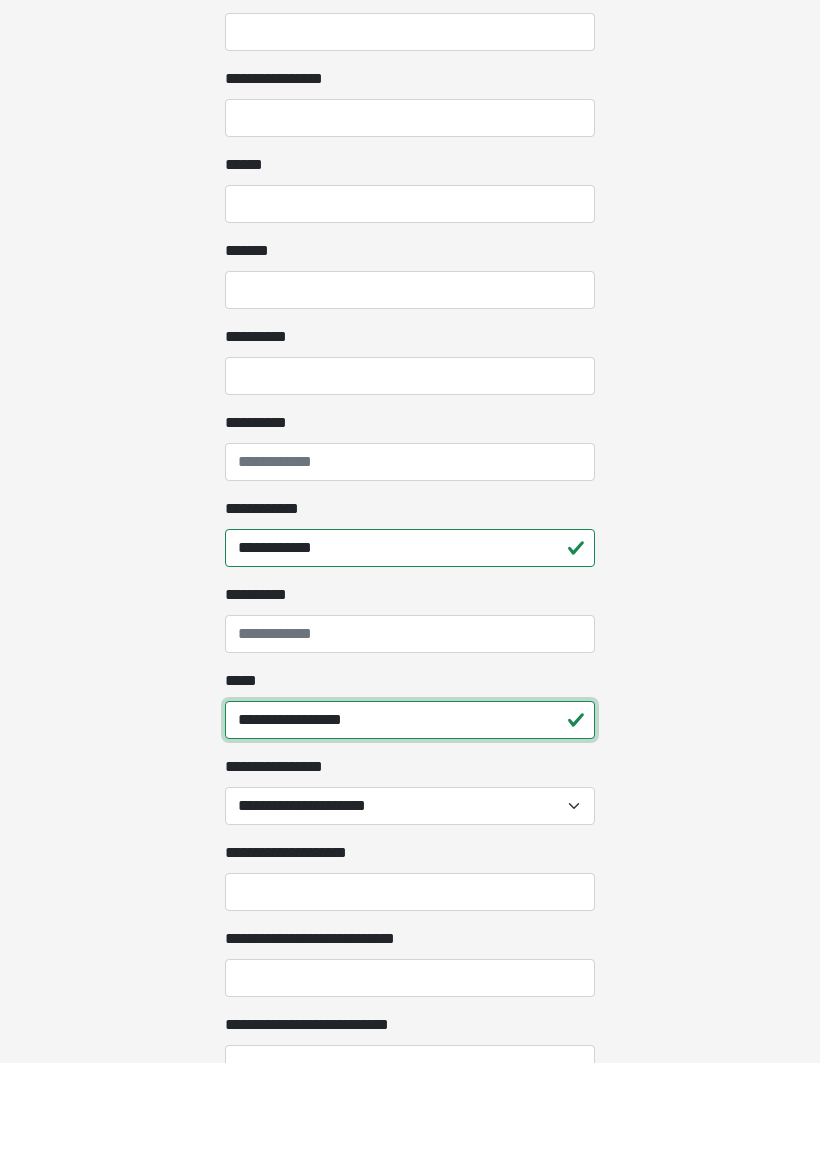 scroll, scrollTop: 1058, scrollLeft: 0, axis: vertical 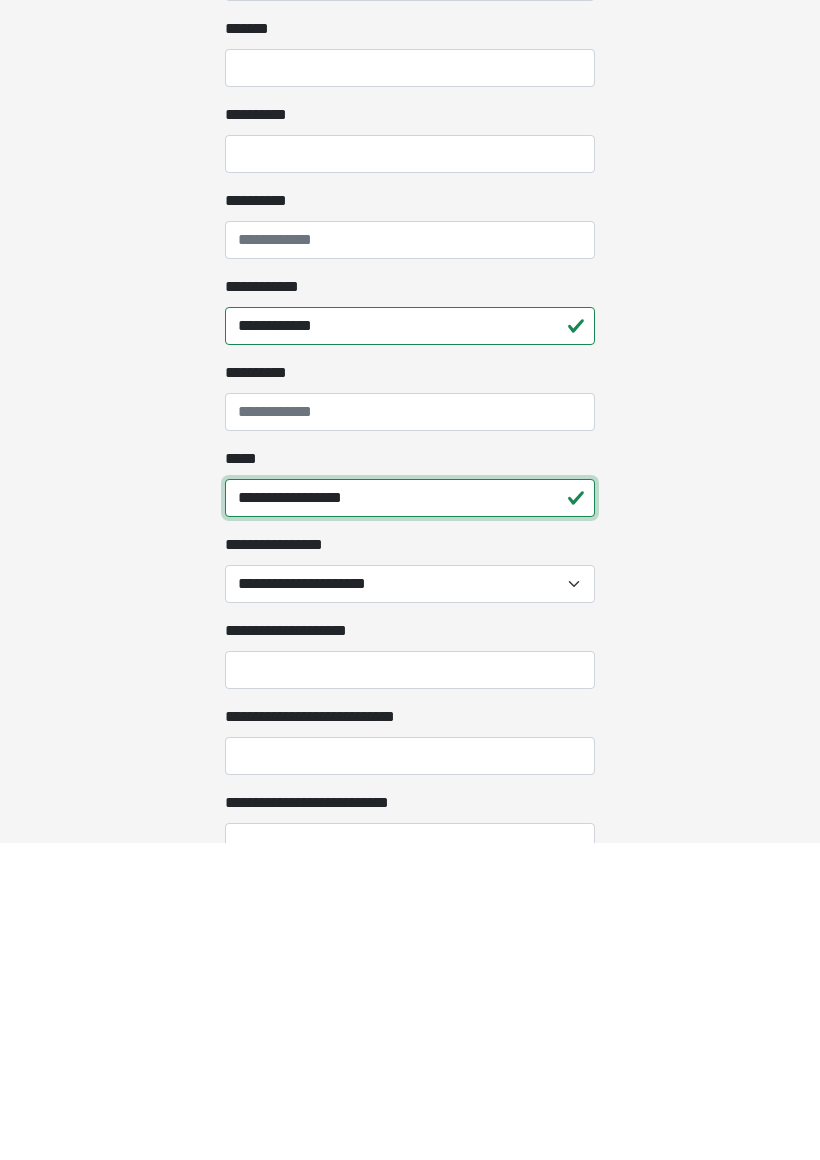 type on "**********" 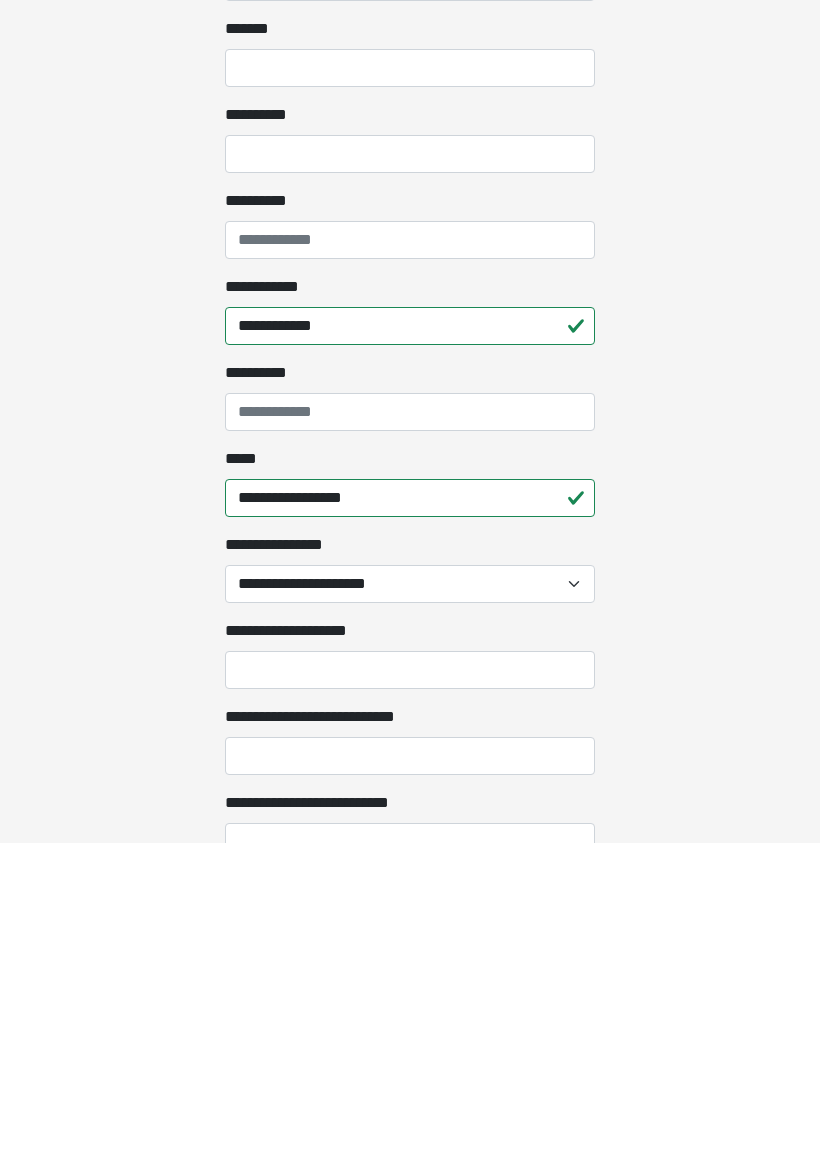 click on "**********" at bounding box center (410, 987) 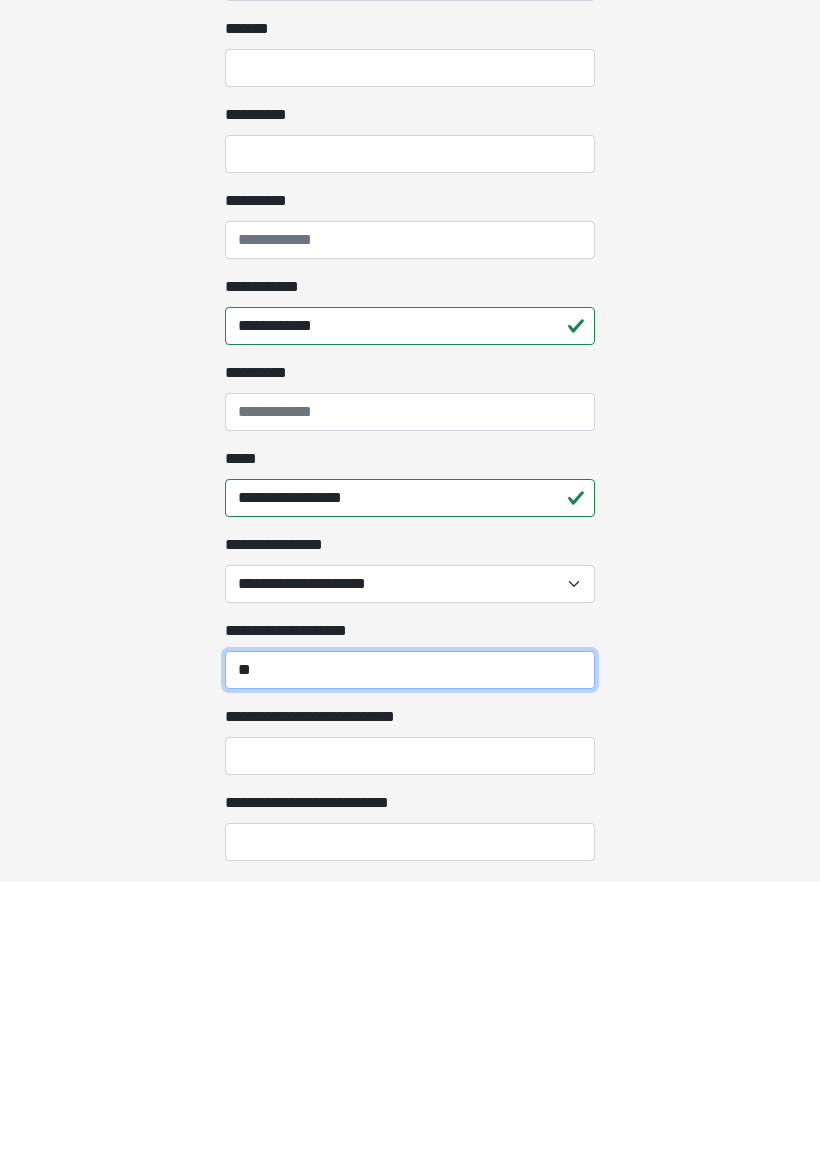 scroll, scrollTop: 1106, scrollLeft: 0, axis: vertical 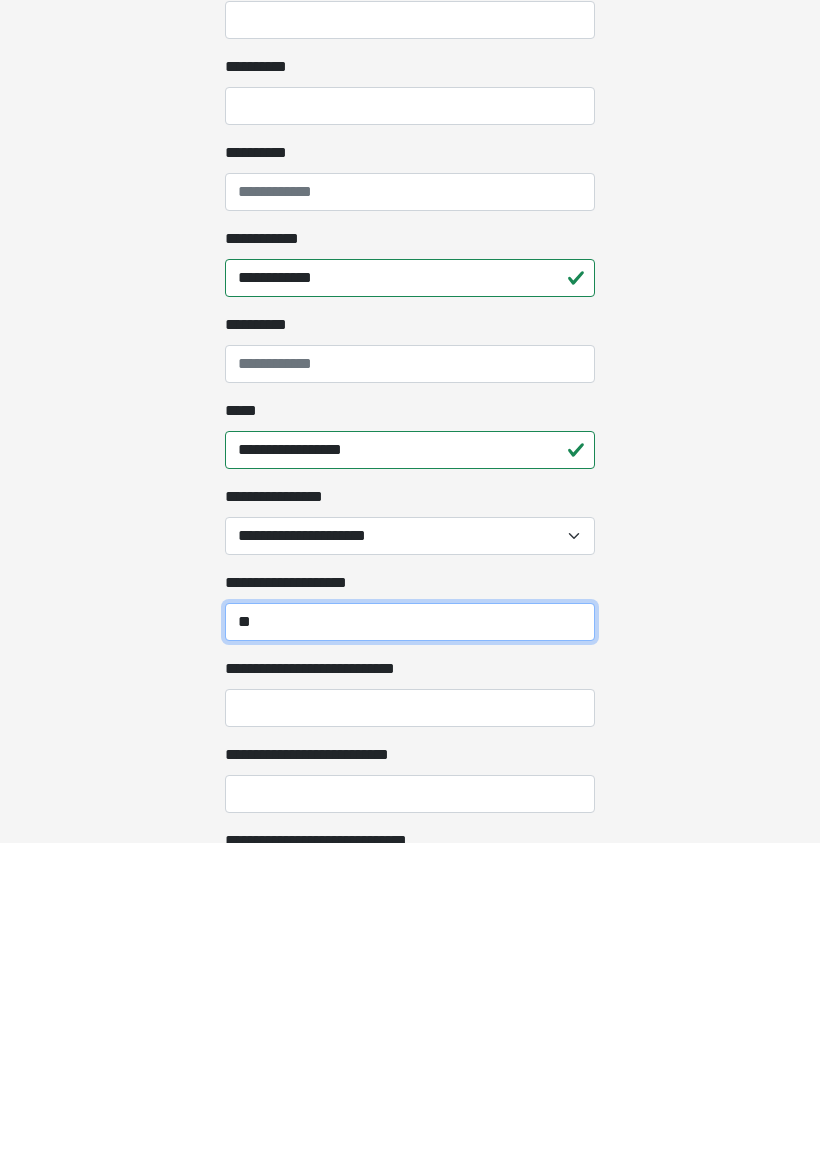 type on "**" 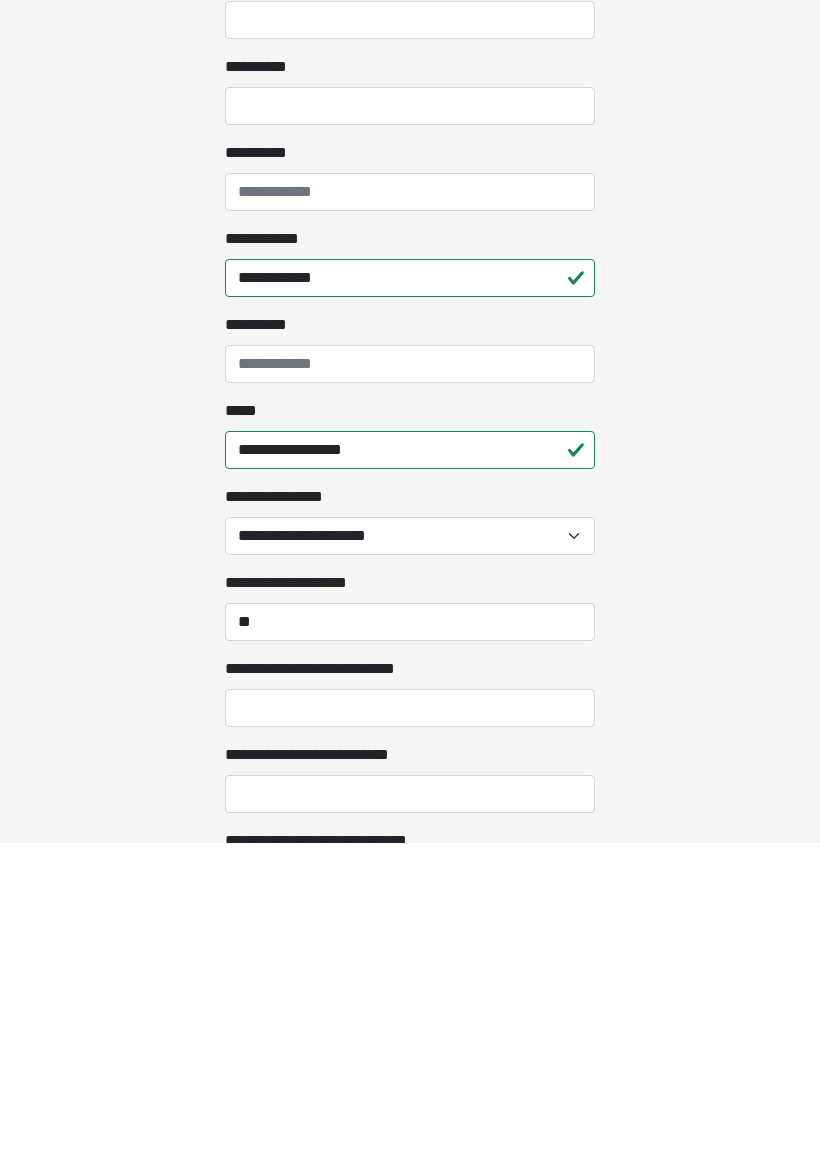 click on "**********" at bounding box center [410, 1025] 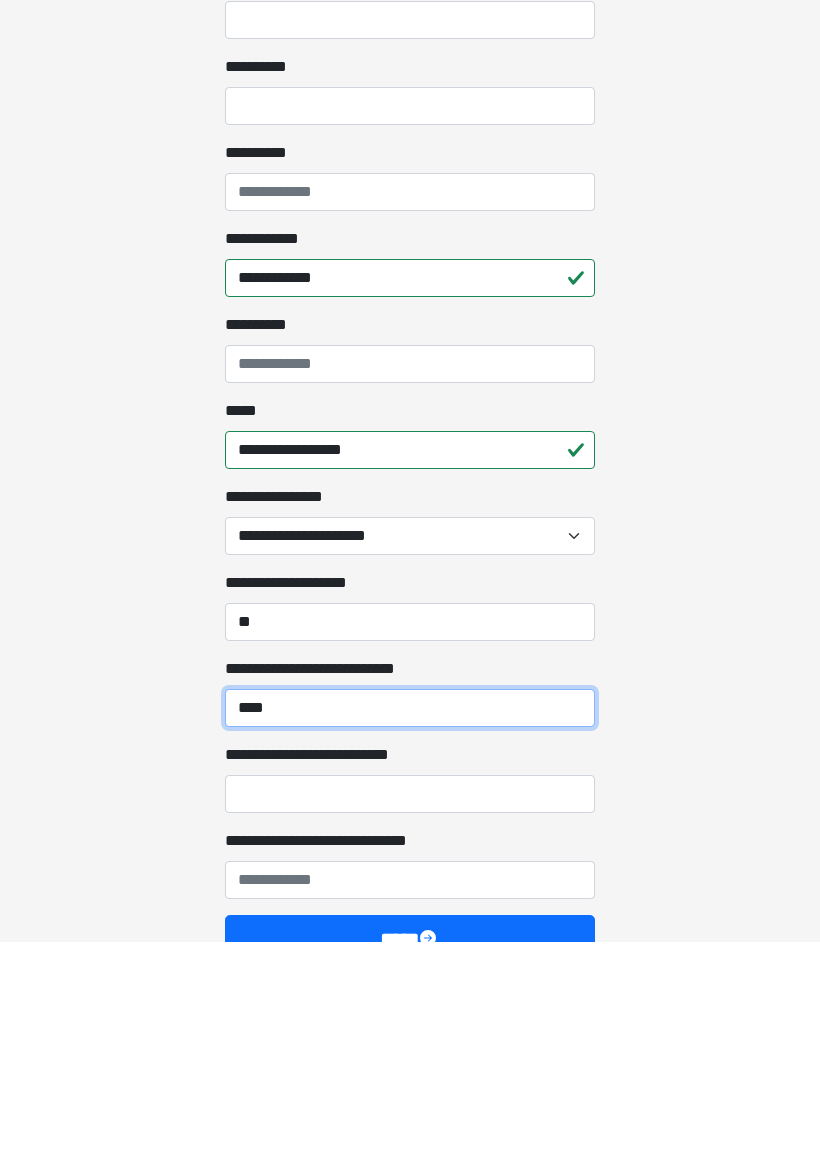 scroll, scrollTop: 1220, scrollLeft: 0, axis: vertical 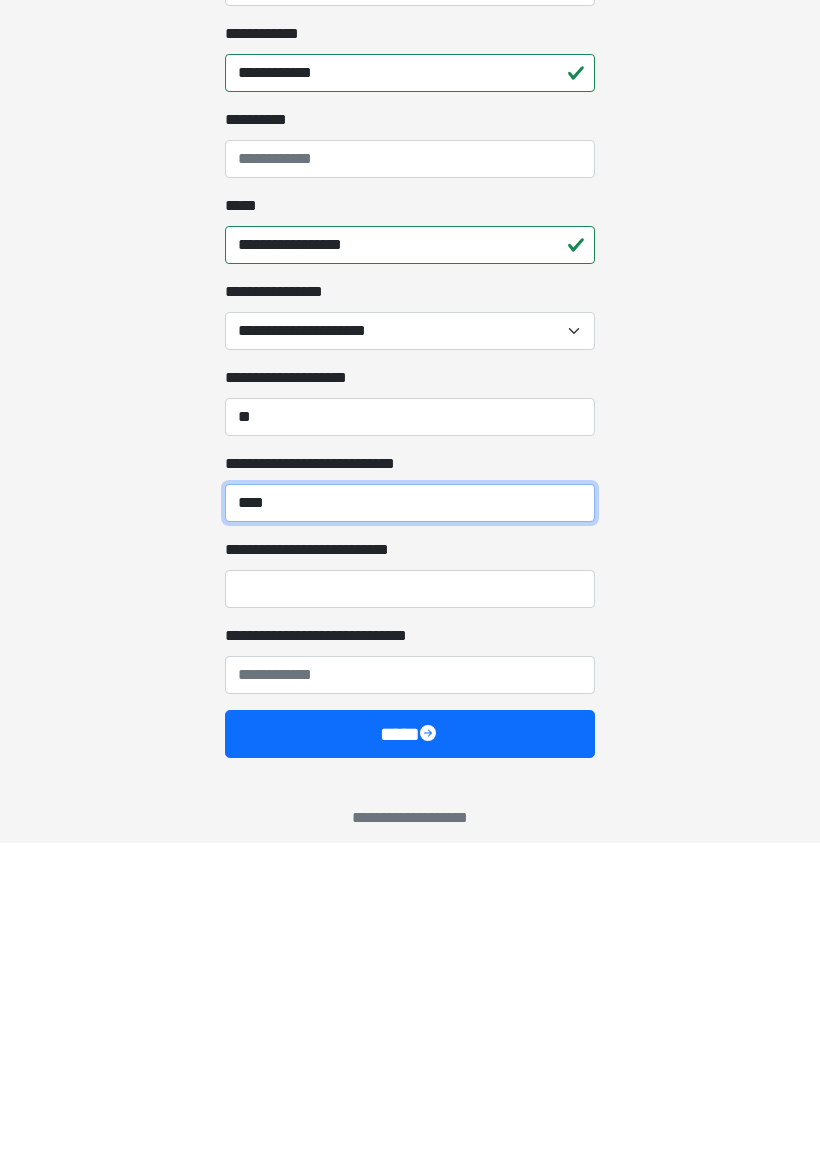 type on "****" 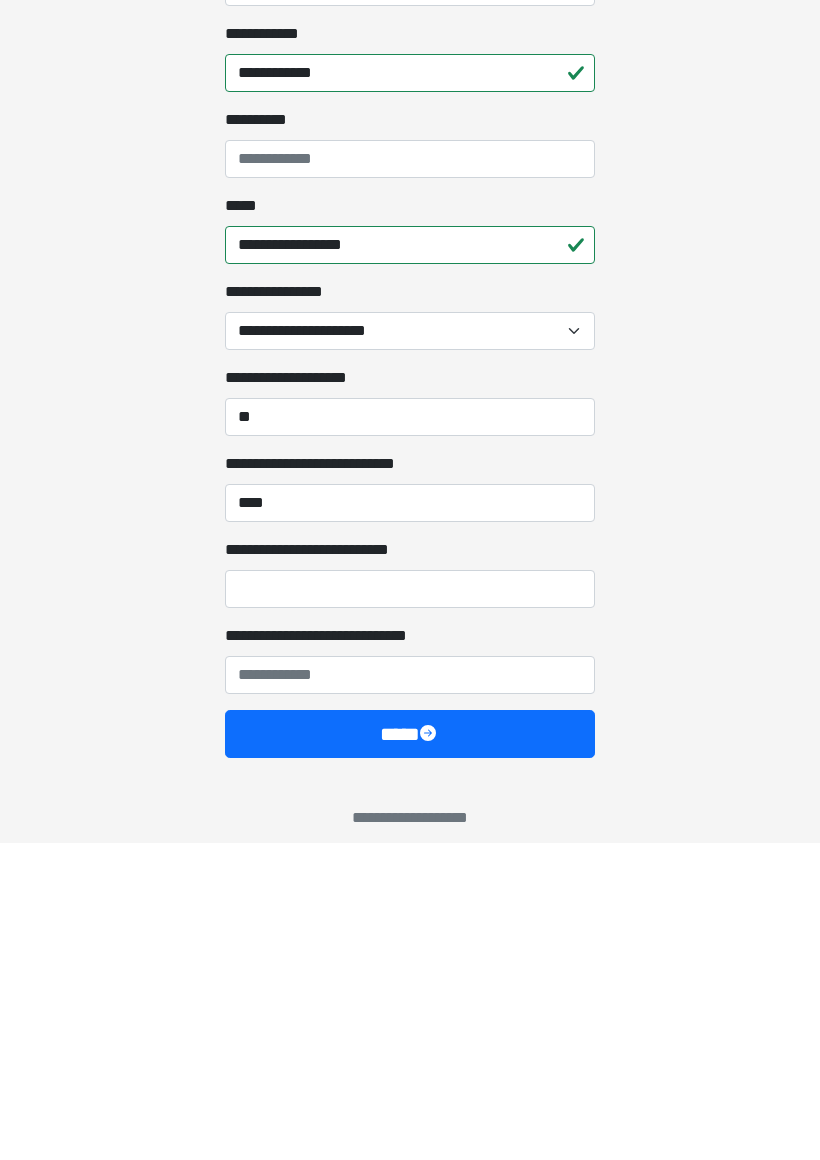 click on "****" at bounding box center [410, 1051] 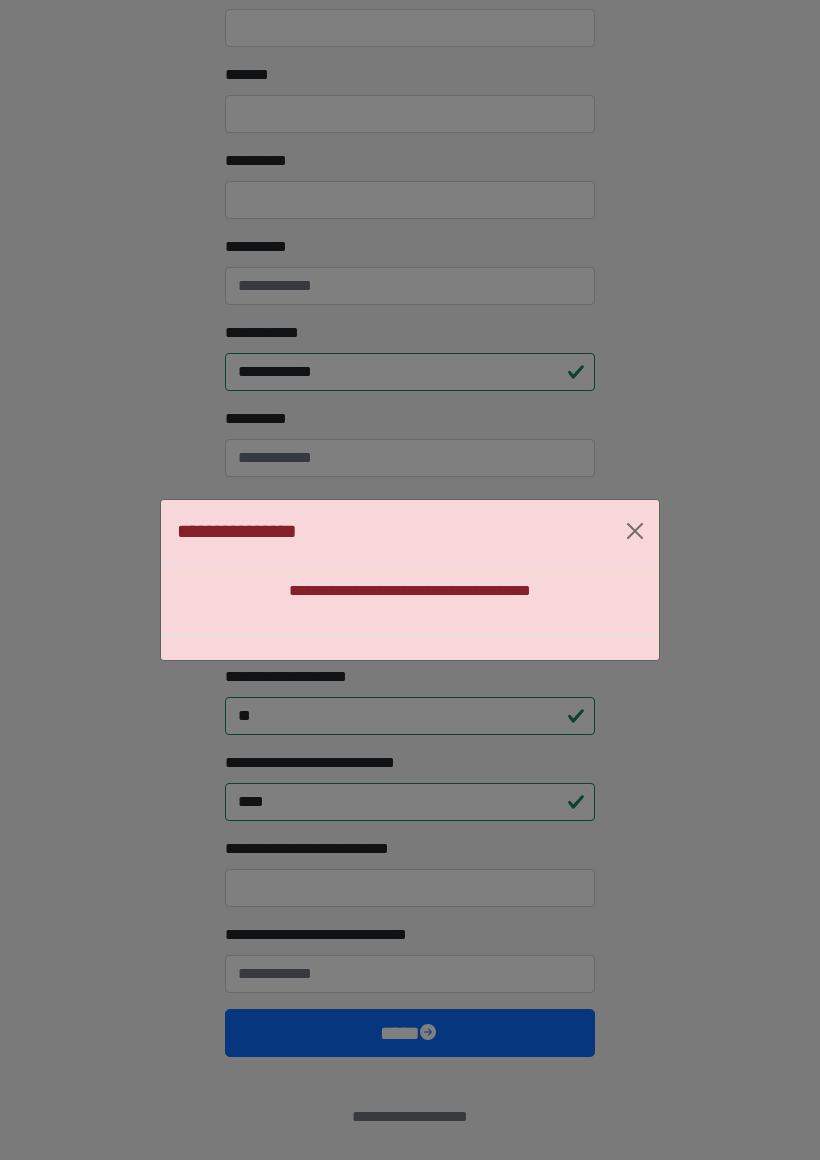 click on "**********" at bounding box center [410, 591] 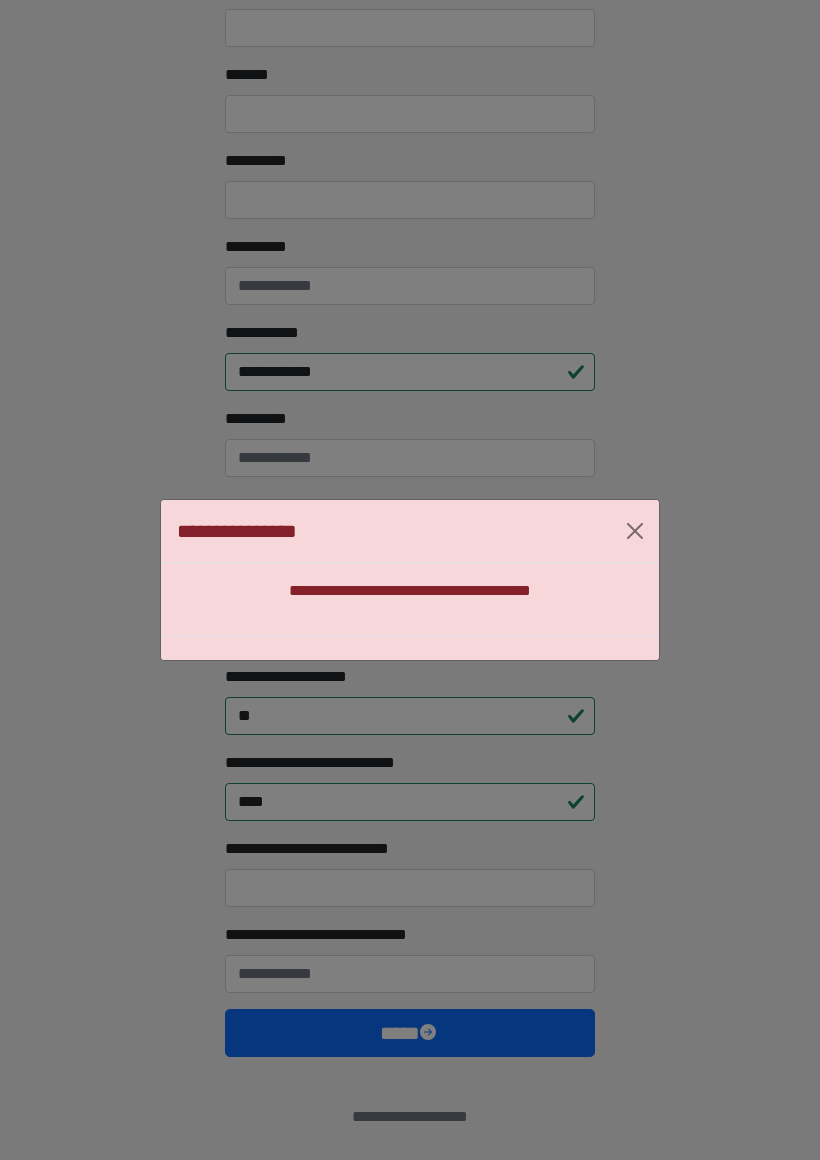 click on "**********" at bounding box center [410, 599] 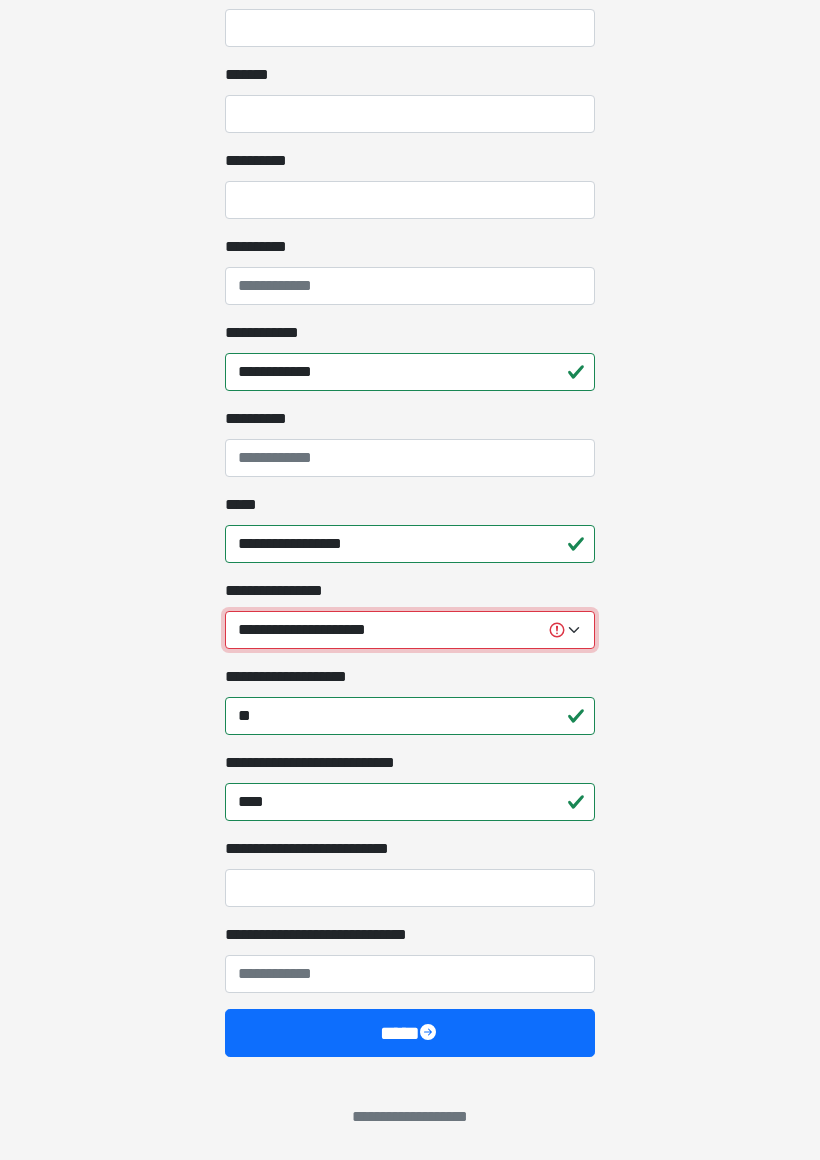 click on "**********" at bounding box center [410, 630] 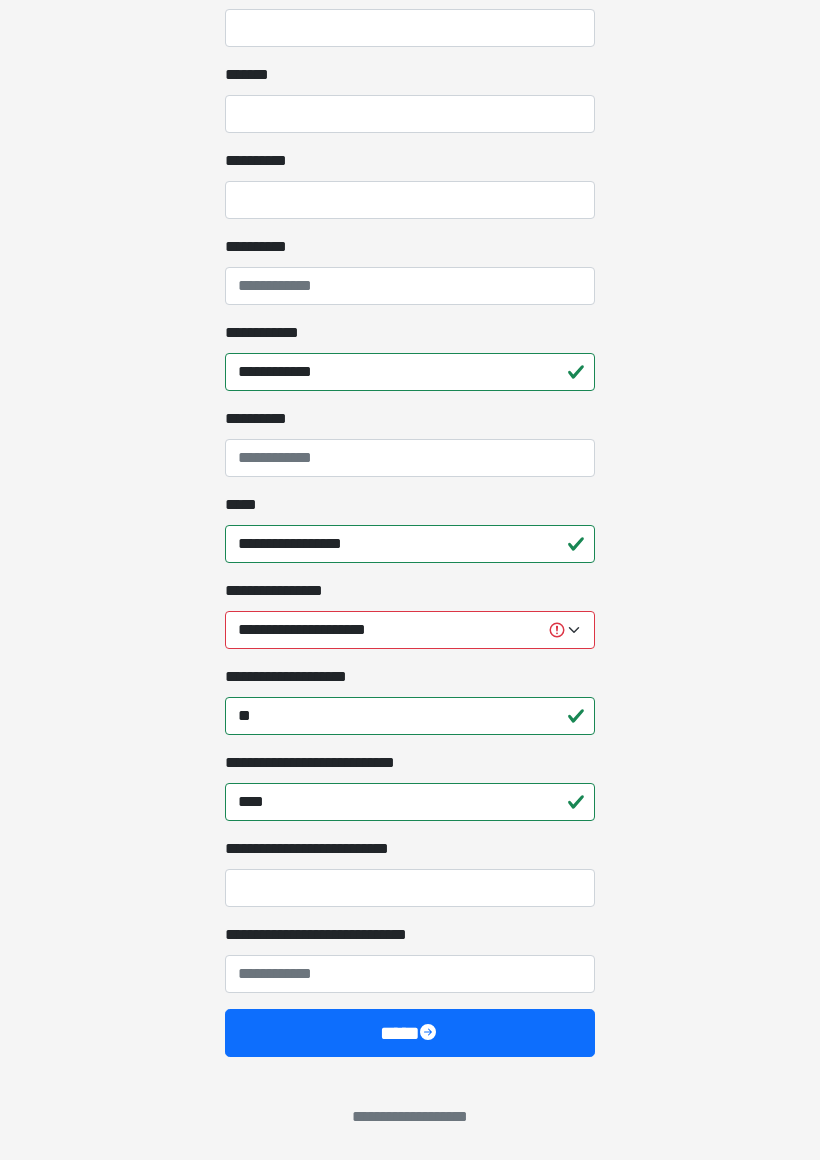 click on "**********" at bounding box center (410, 614) 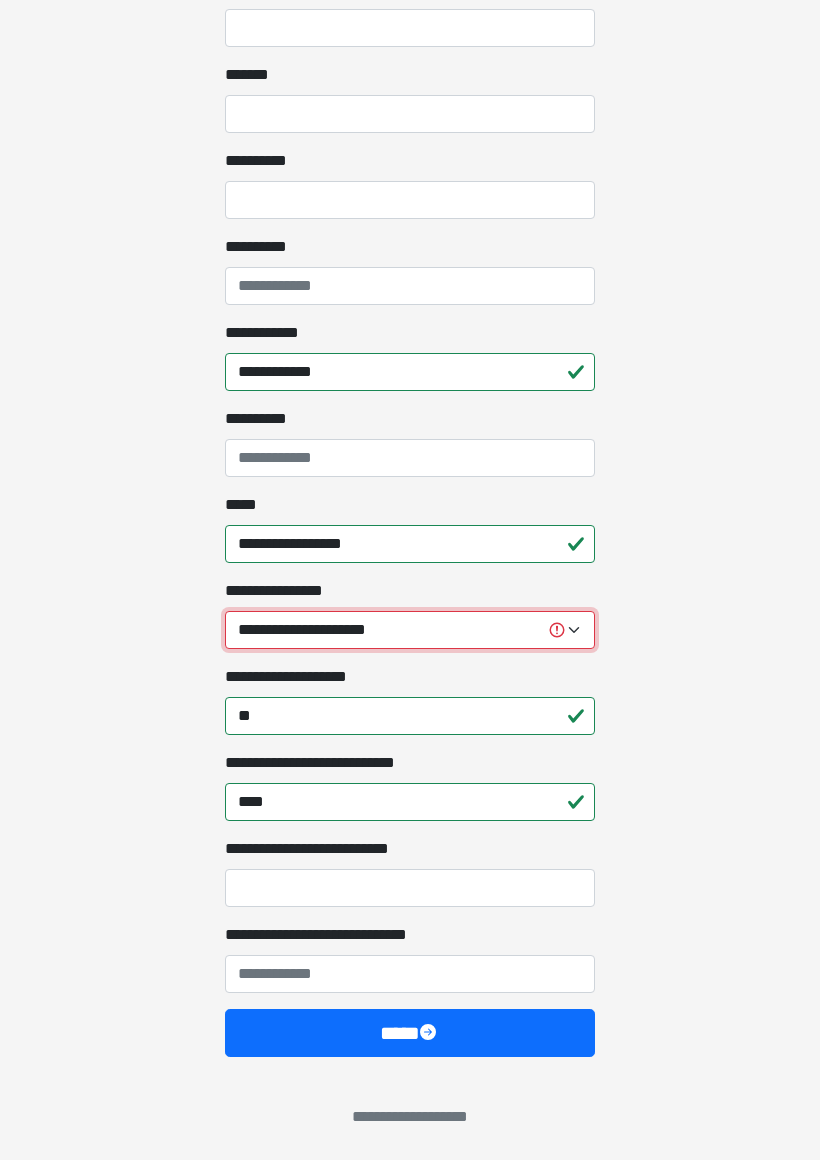 select on "******" 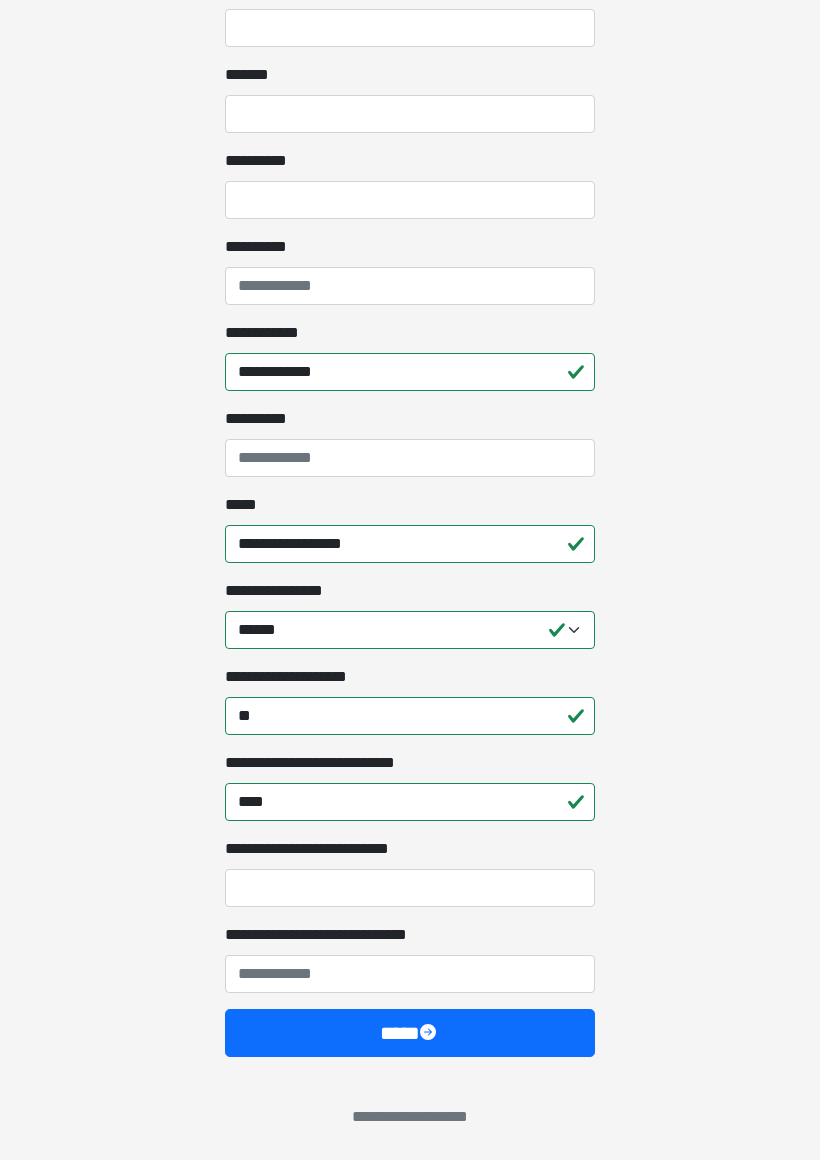 click on "****" at bounding box center (410, 1033) 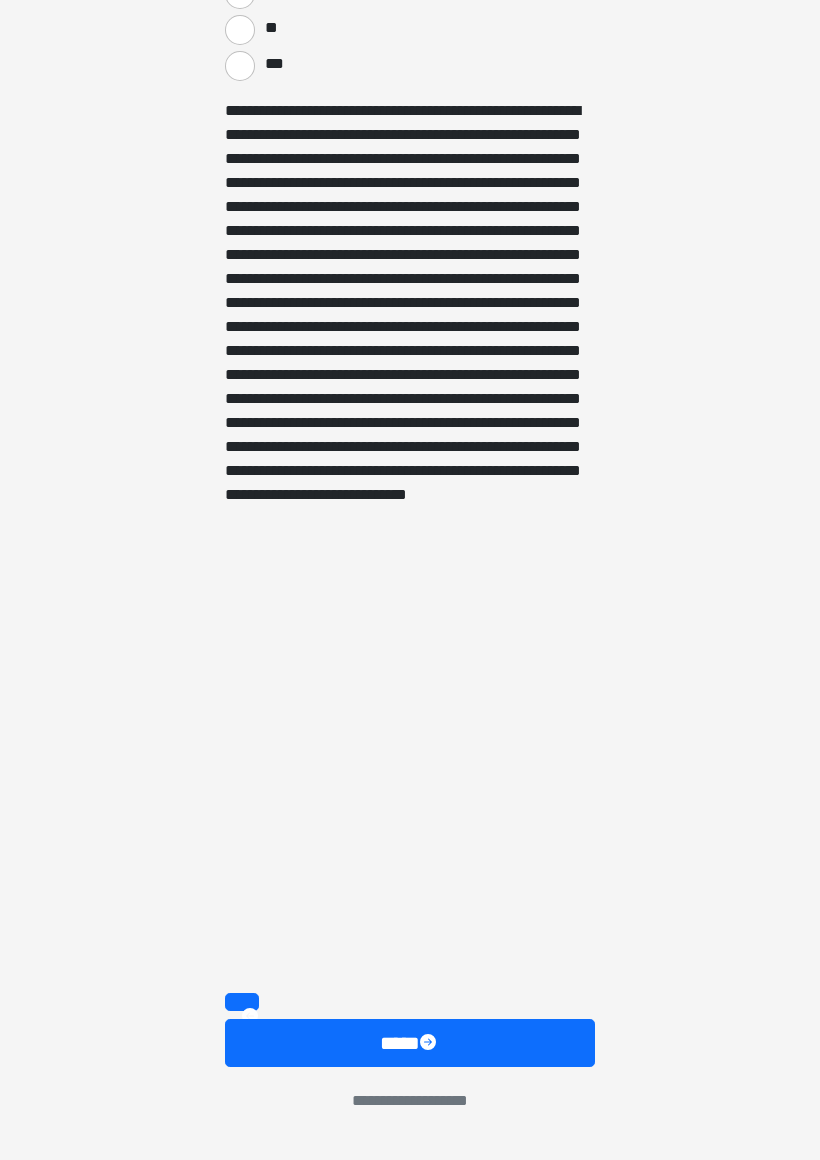 scroll, scrollTop: 1027, scrollLeft: 0, axis: vertical 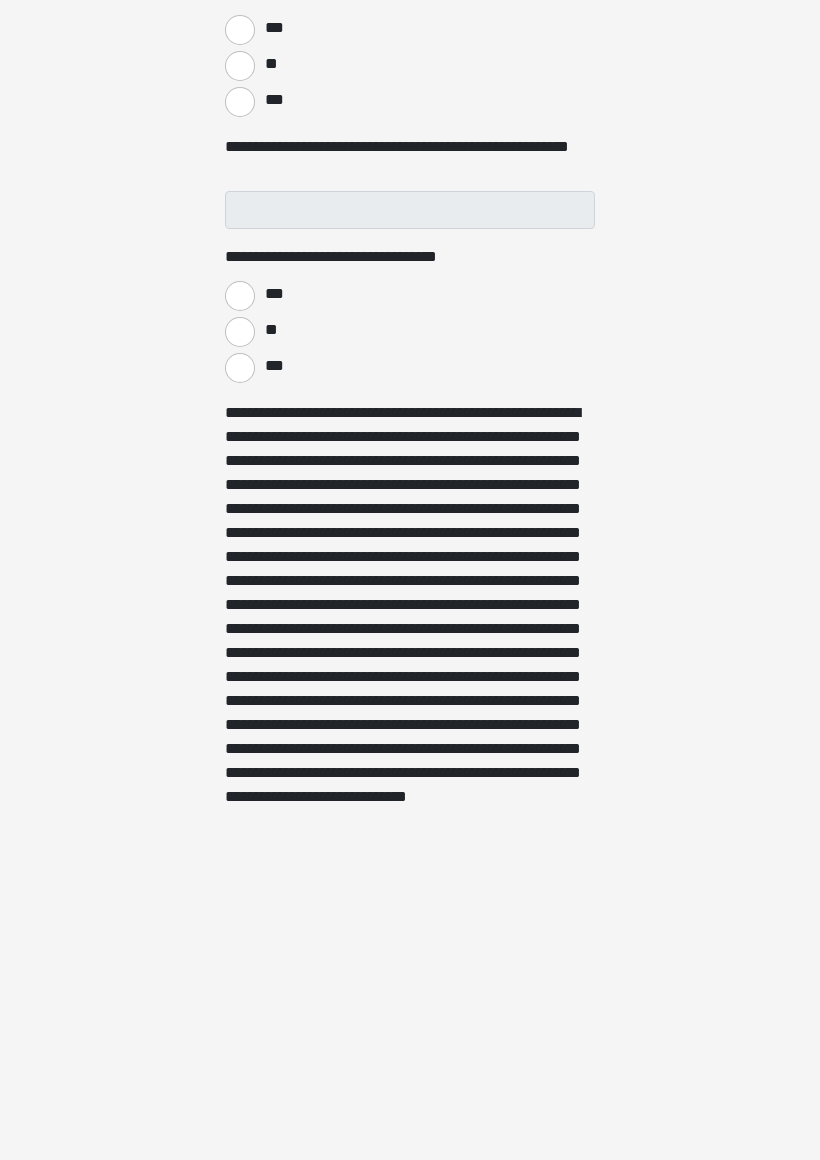 click on "**********" at bounding box center (410, -447) 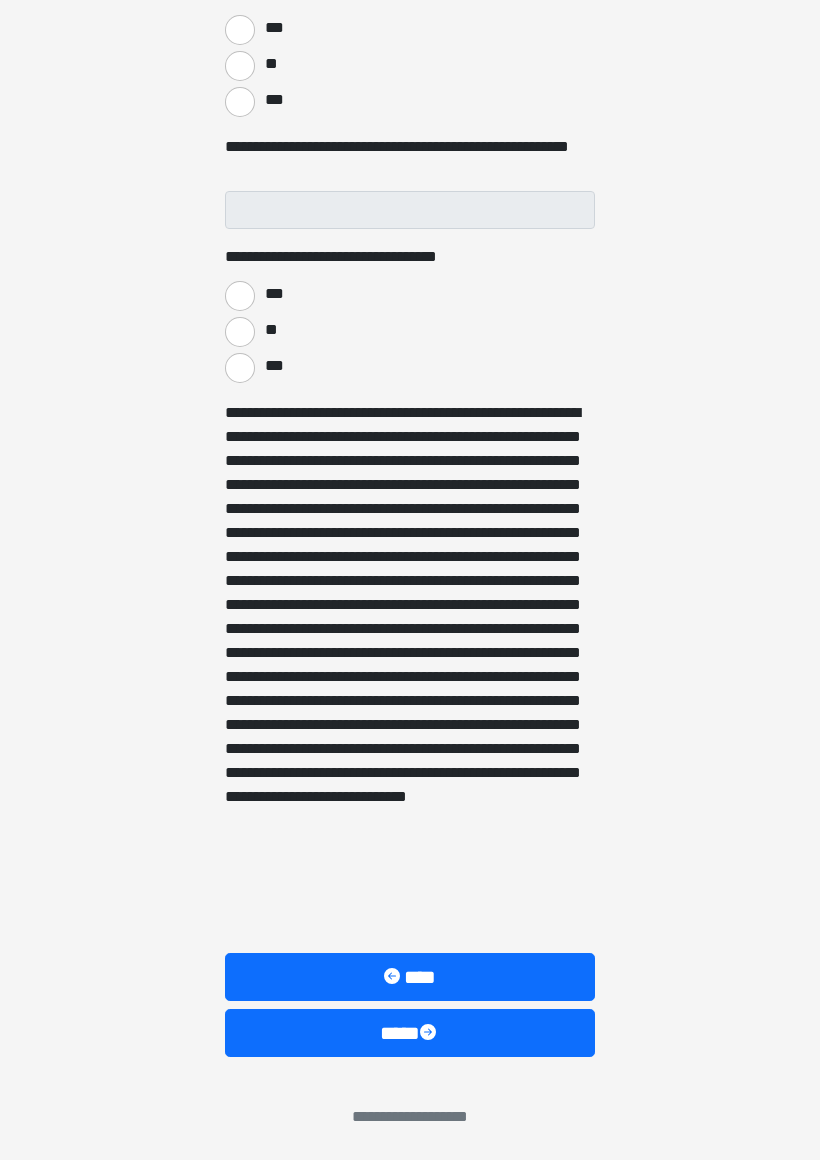 click on "**" at bounding box center [270, 330] 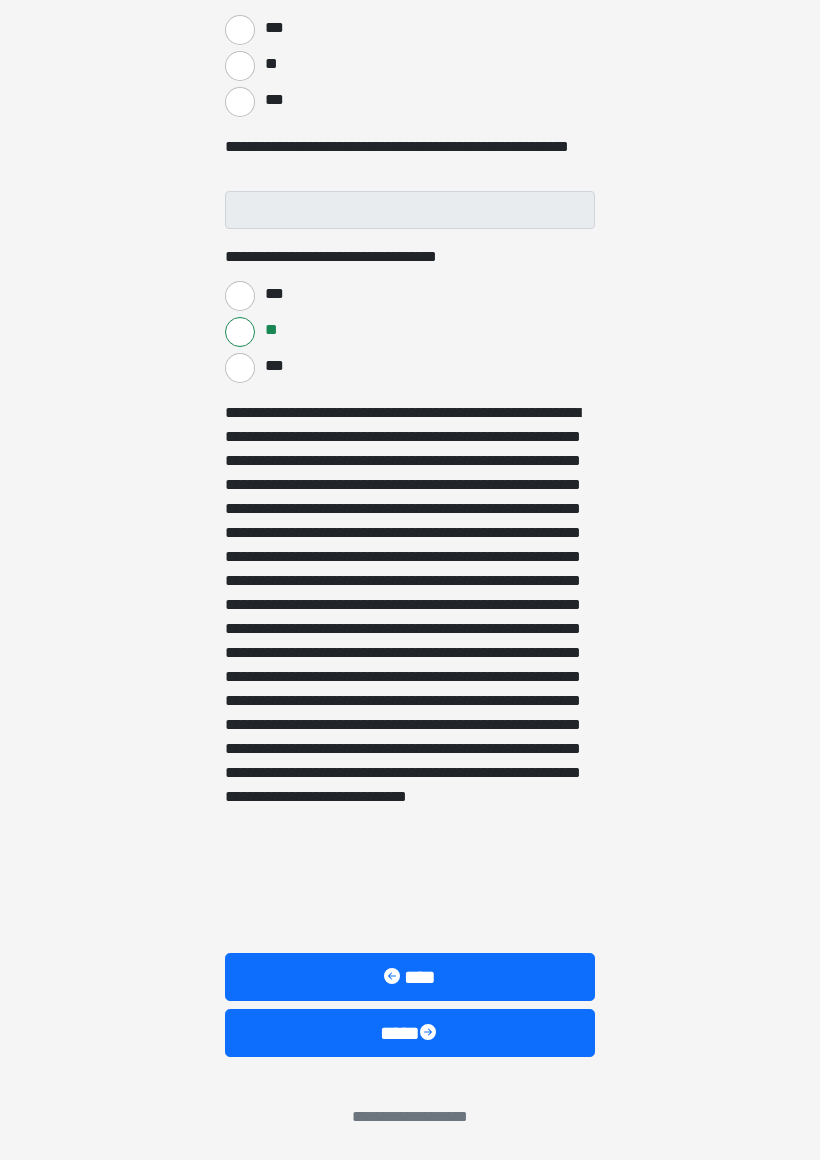 click on "****" at bounding box center [410, 1033] 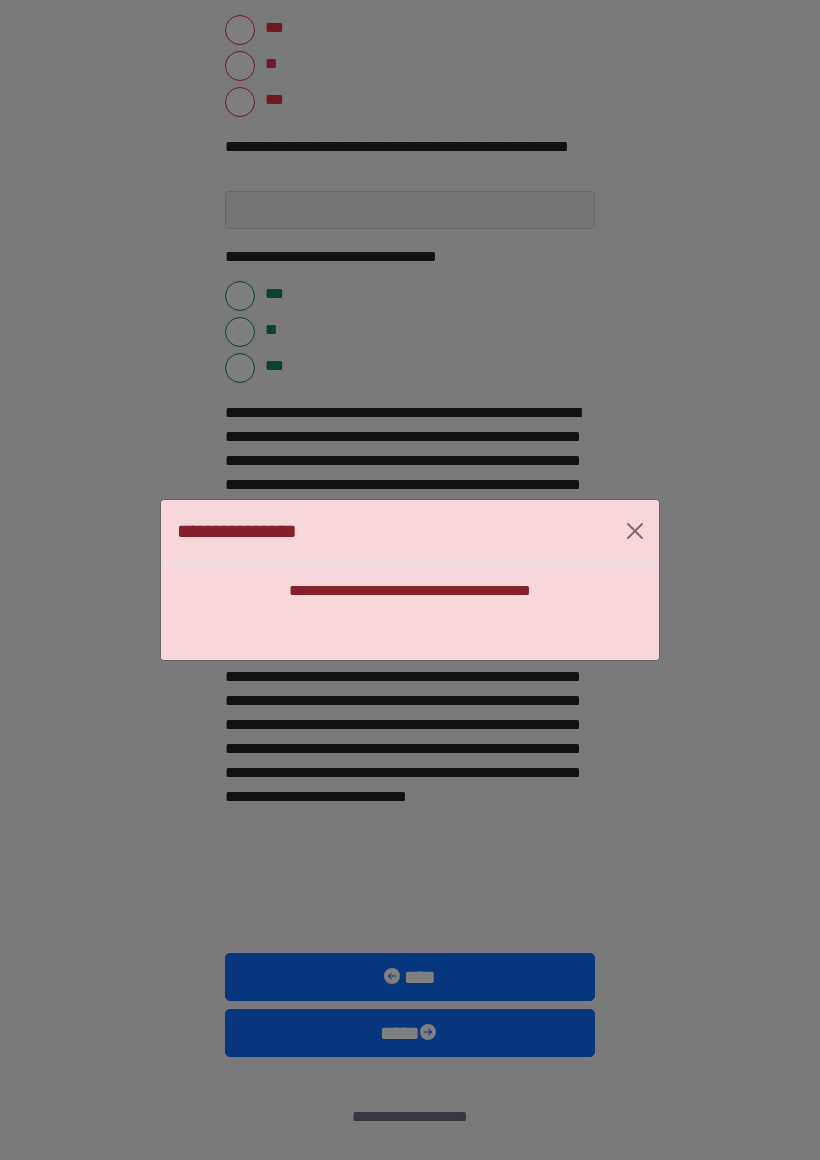 click at bounding box center (635, 531) 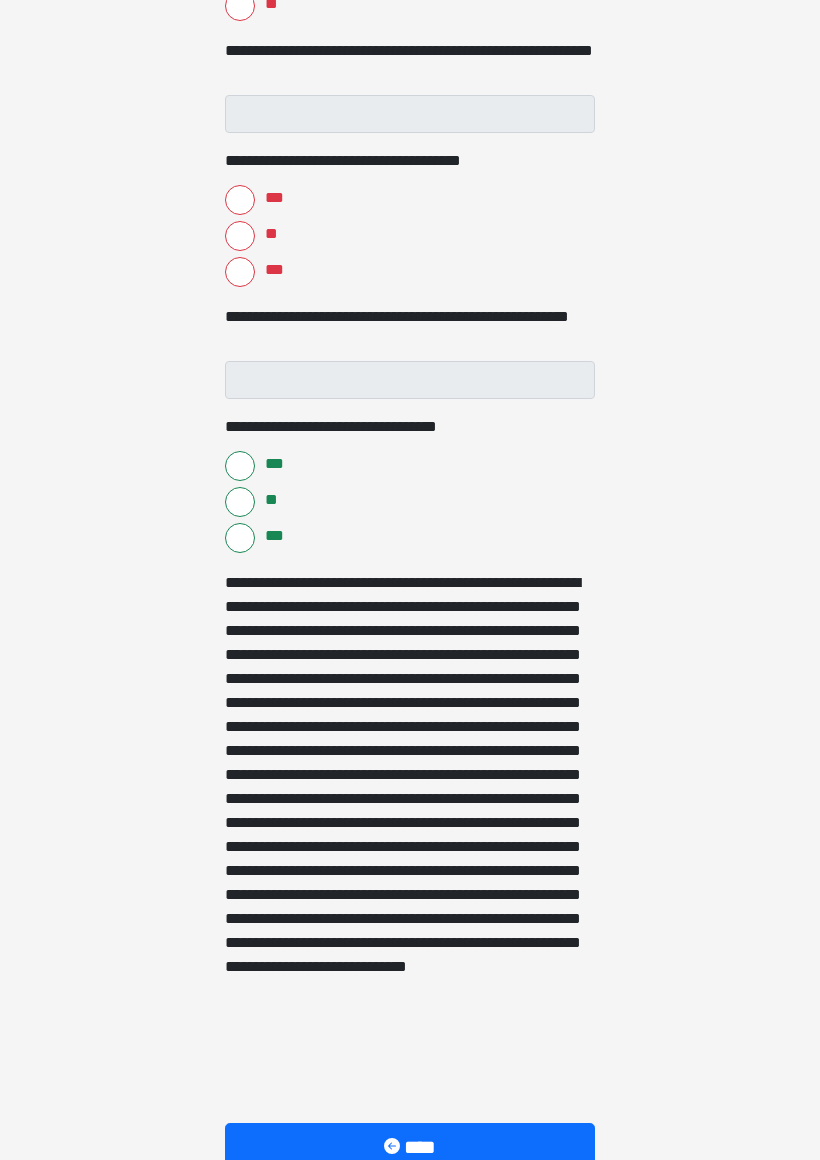 scroll, scrollTop: 857, scrollLeft: 0, axis: vertical 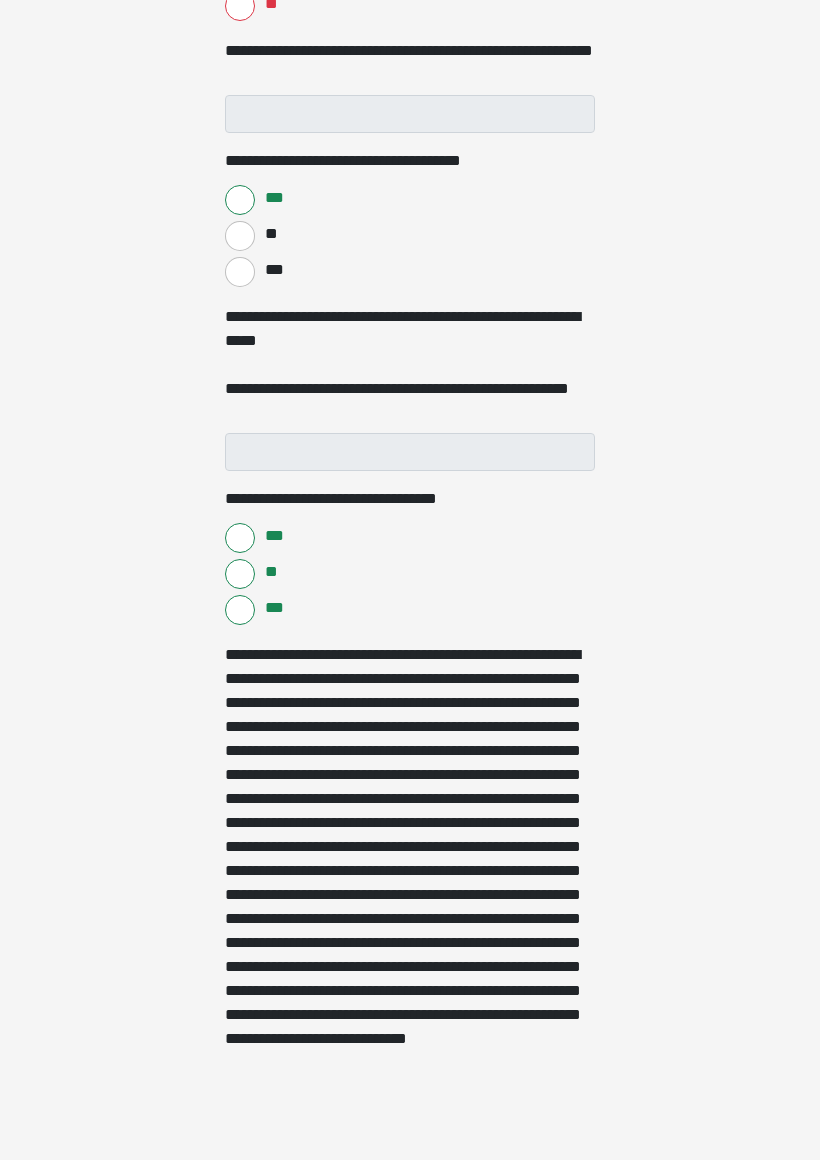 click on "**********" at bounding box center (410, 452) 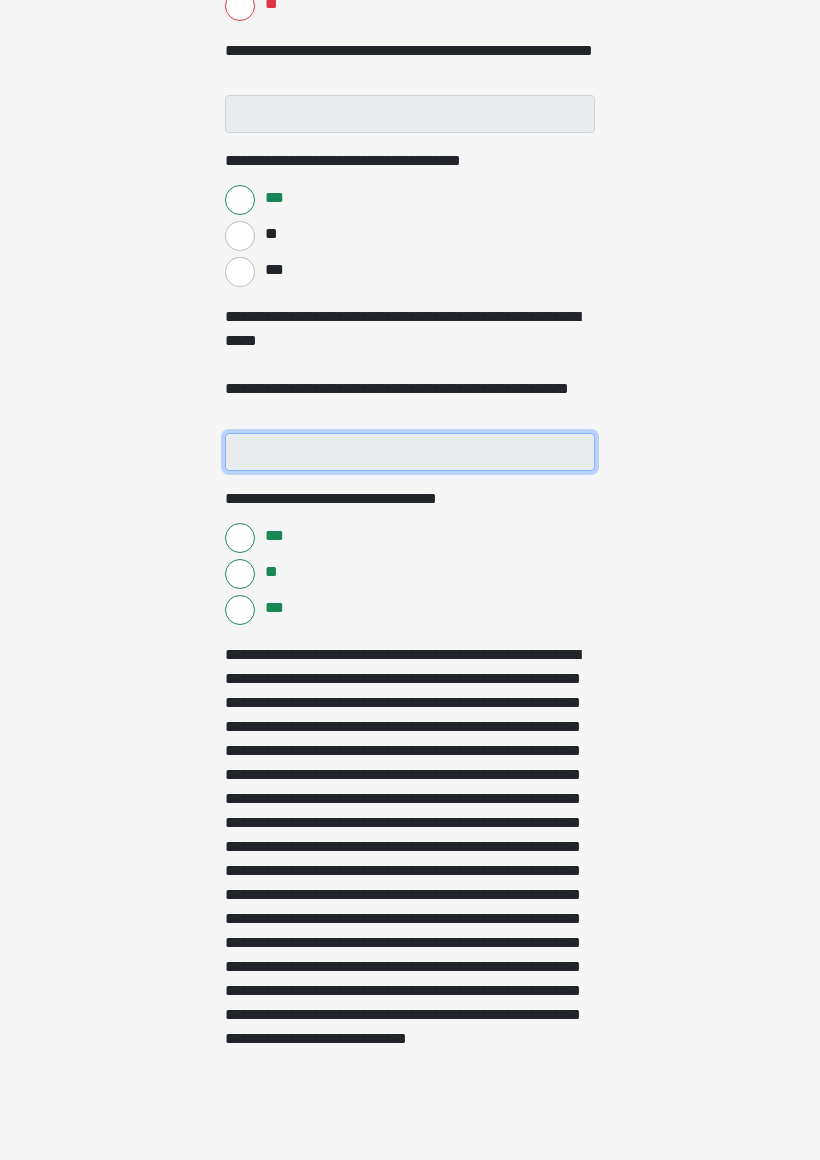 click on "**********" at bounding box center [410, 452] 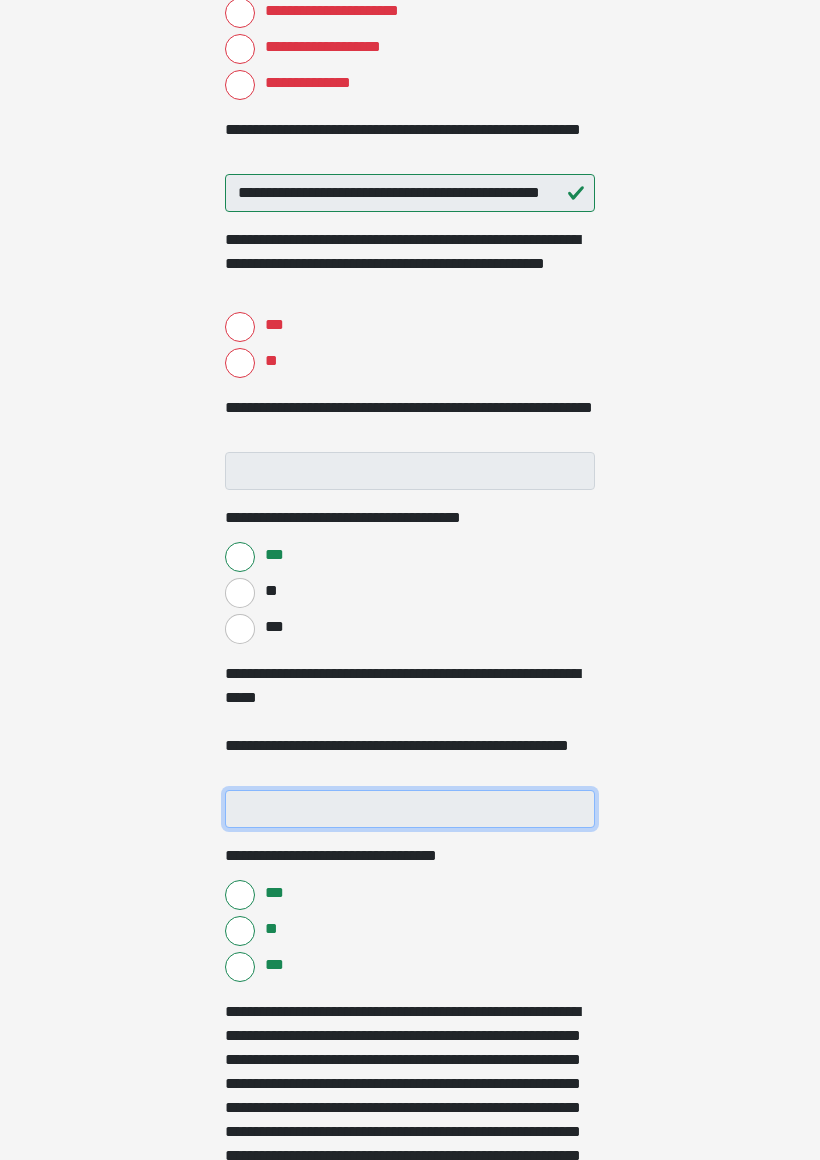 scroll, scrollTop: 499, scrollLeft: 0, axis: vertical 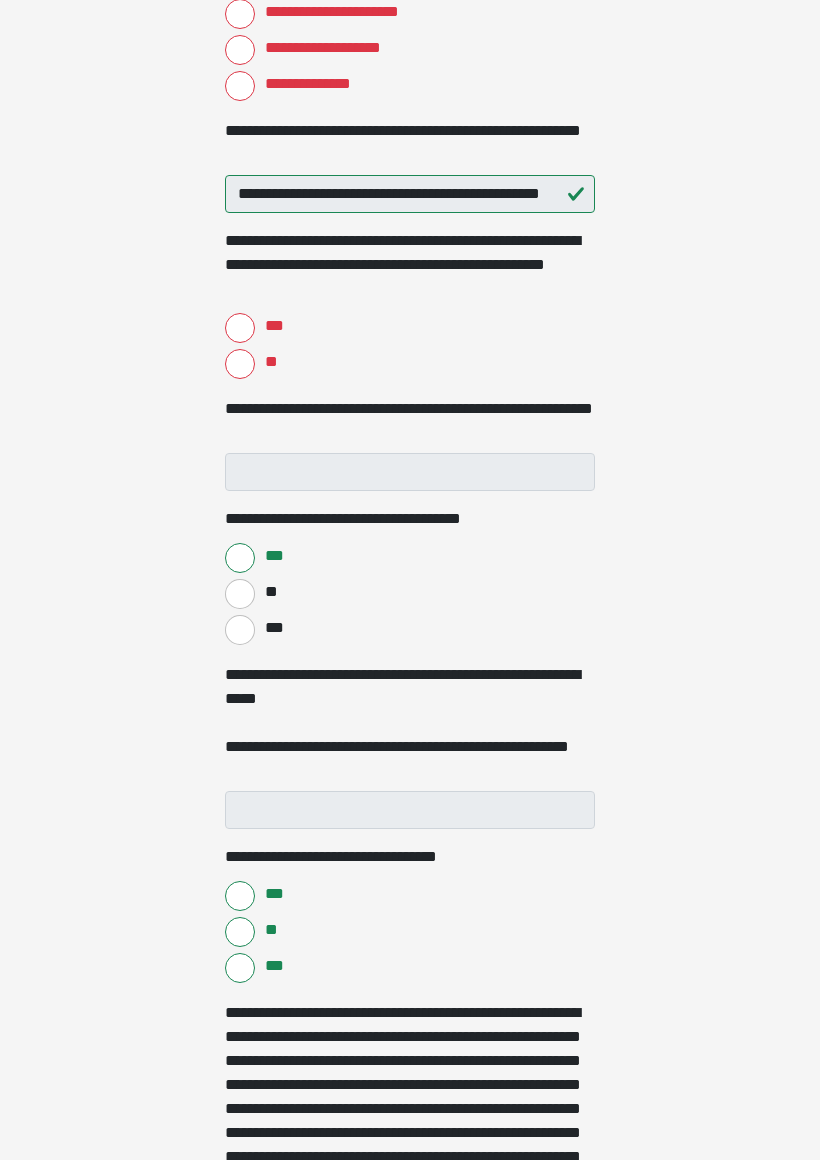 click on "**" at bounding box center (240, 364) 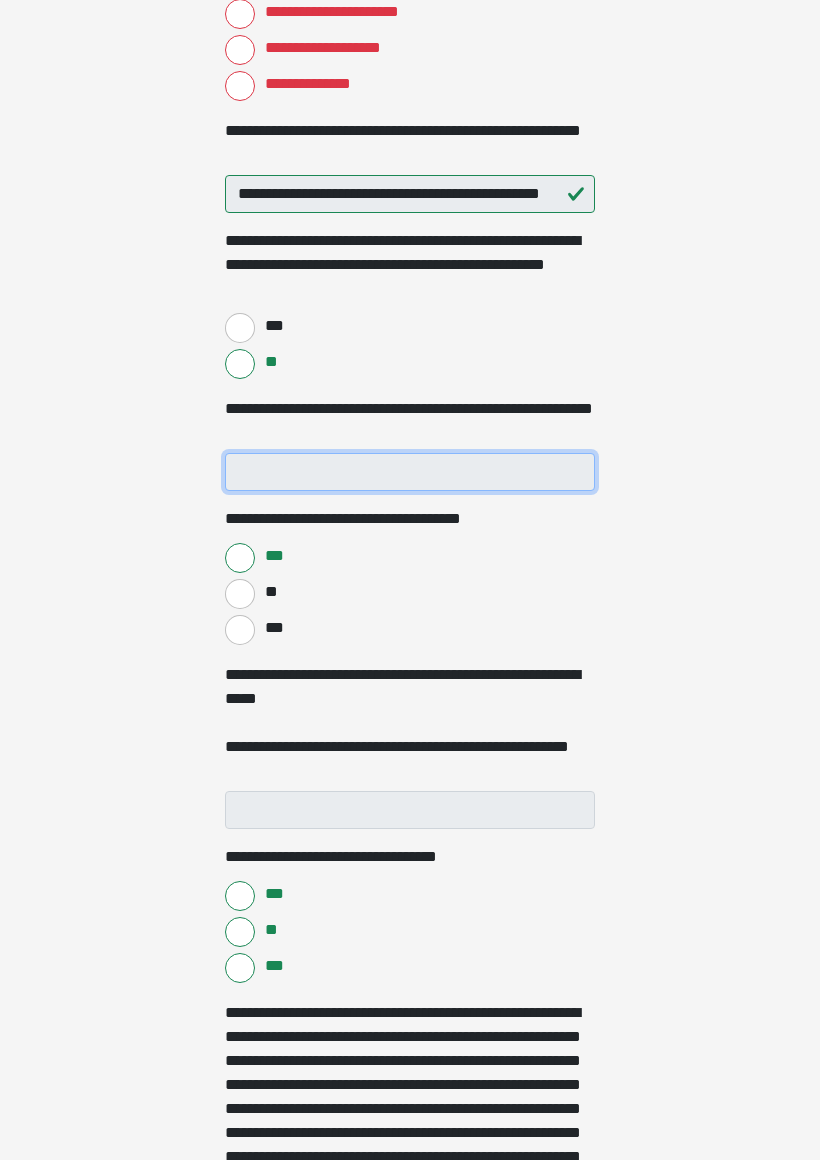 click on "**********" at bounding box center (410, 472) 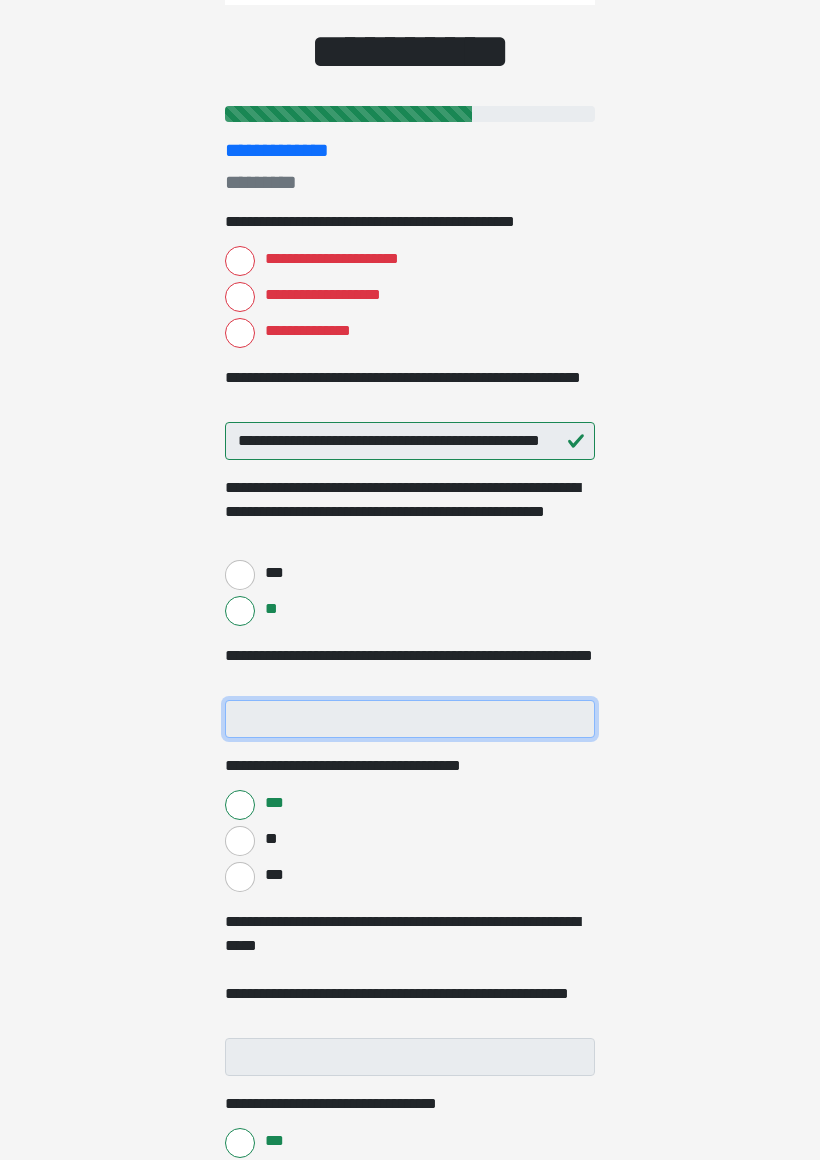 scroll, scrollTop: 247, scrollLeft: 0, axis: vertical 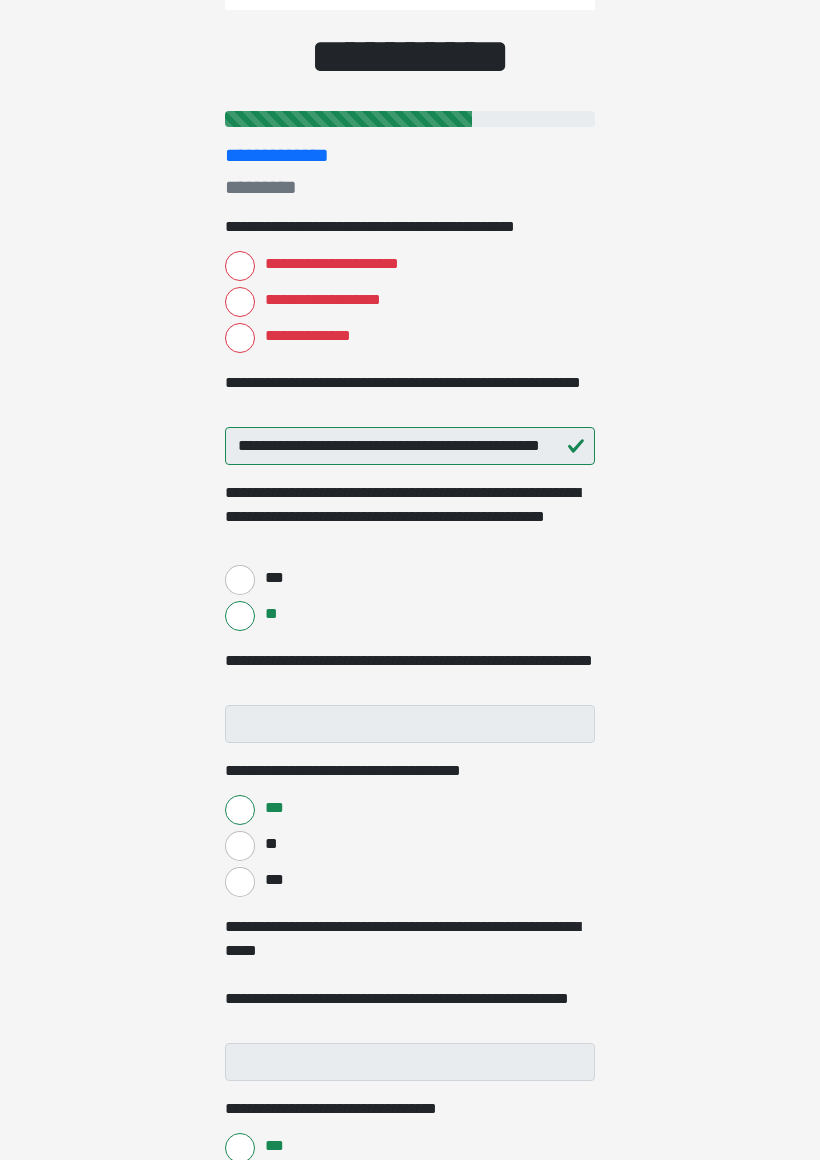 click on "**********" at bounding box center [410, 333] 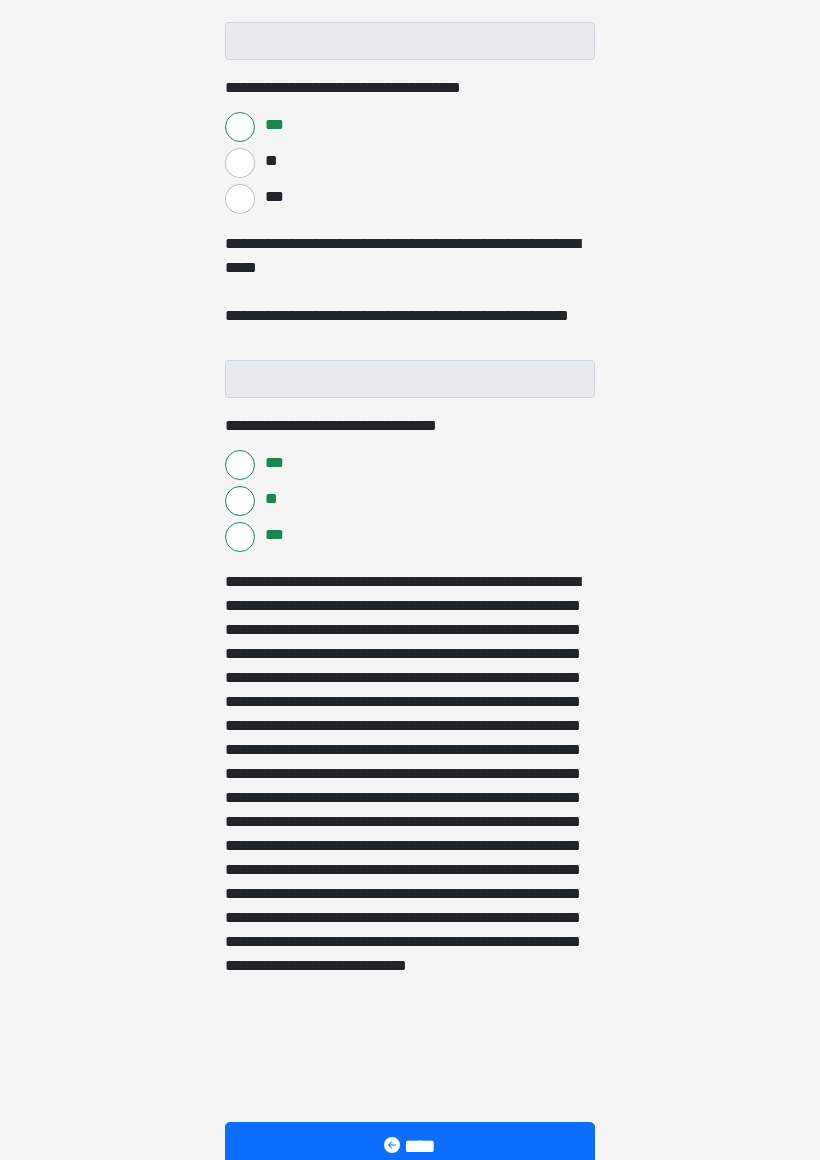scroll, scrollTop: 1099, scrollLeft: 0, axis: vertical 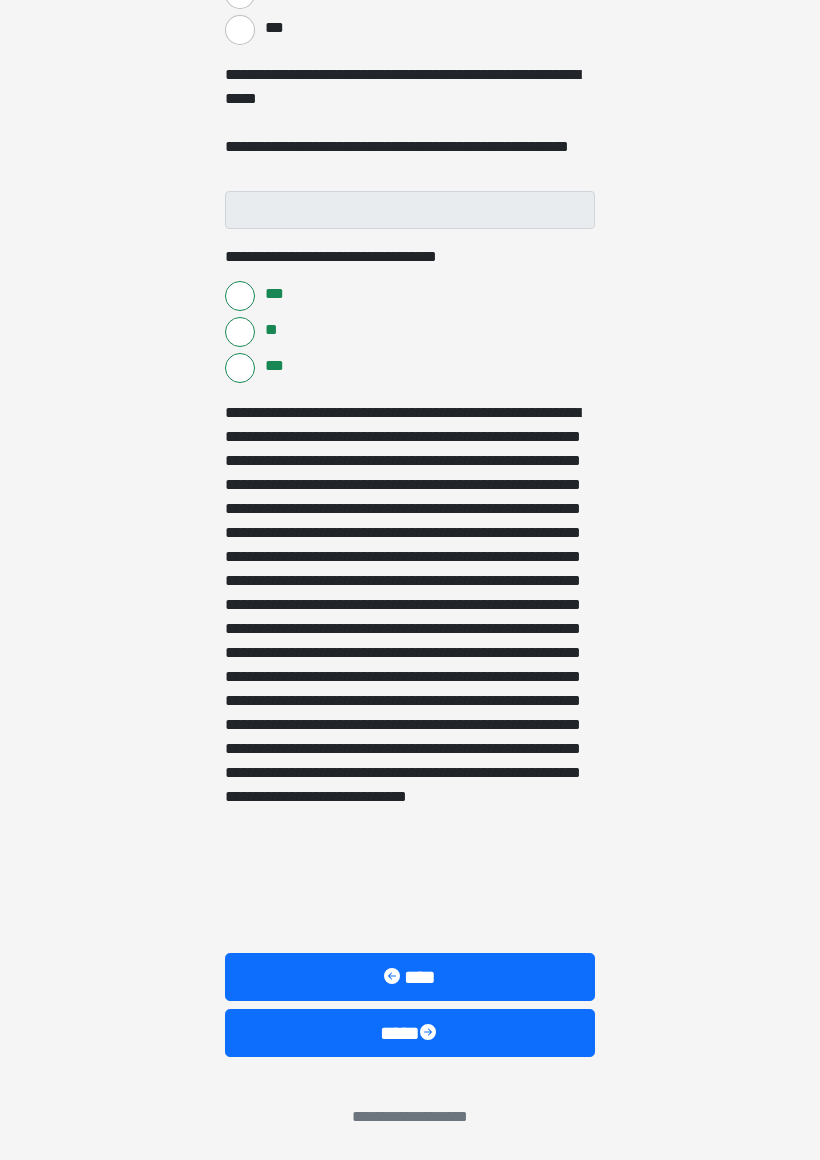 click on "****" at bounding box center (410, 1033) 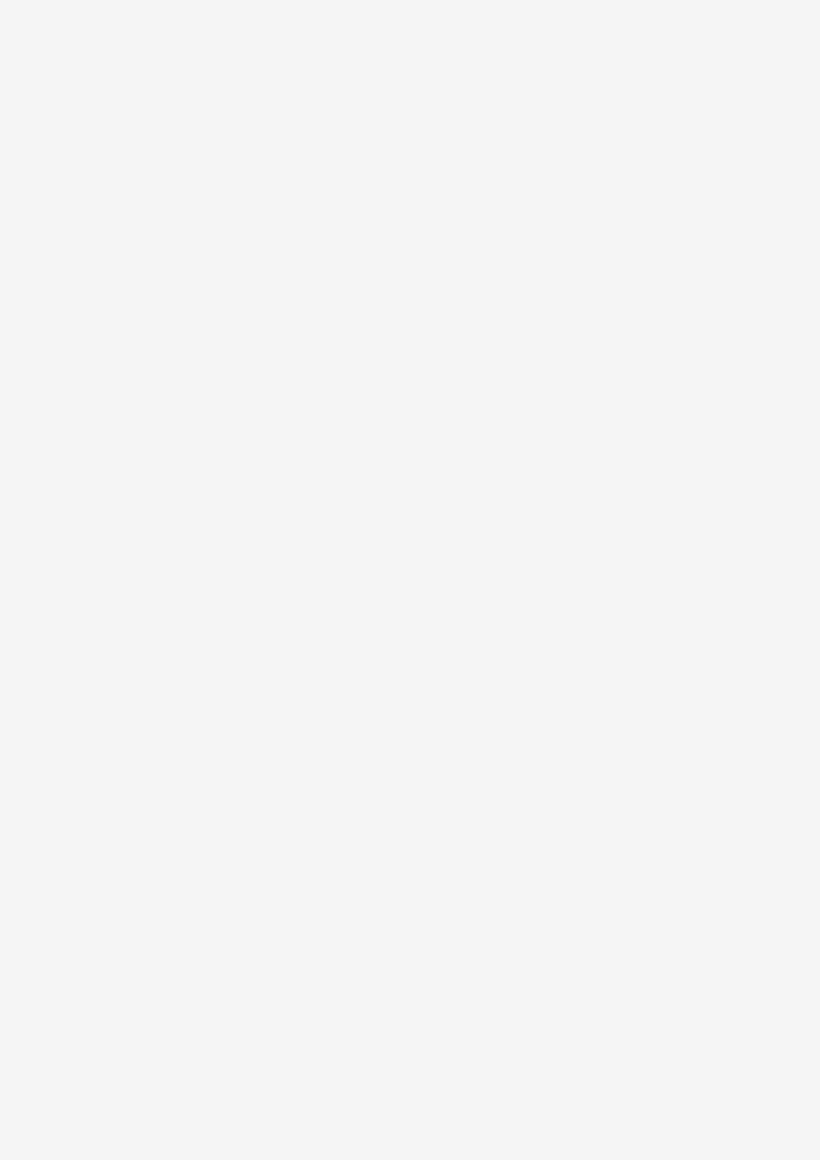 scroll, scrollTop: 0, scrollLeft: 0, axis: both 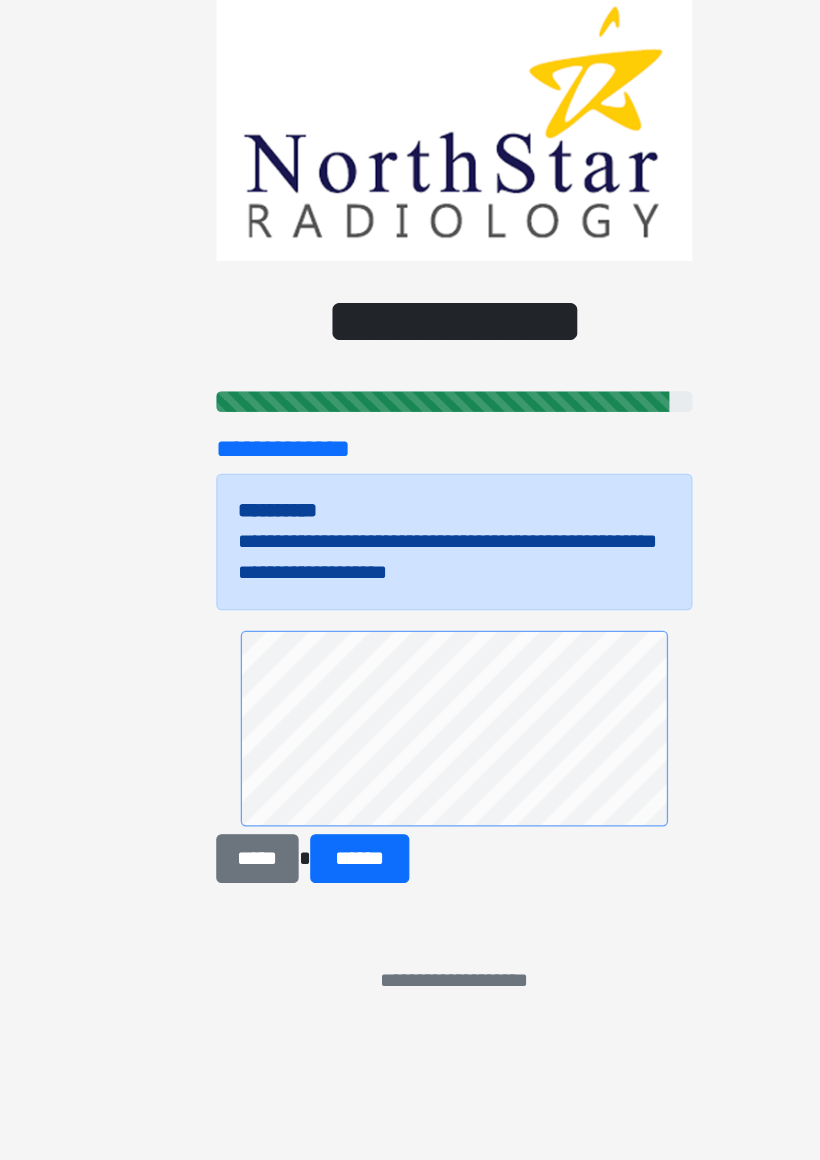 click on "******" at bounding box center (336, 860) 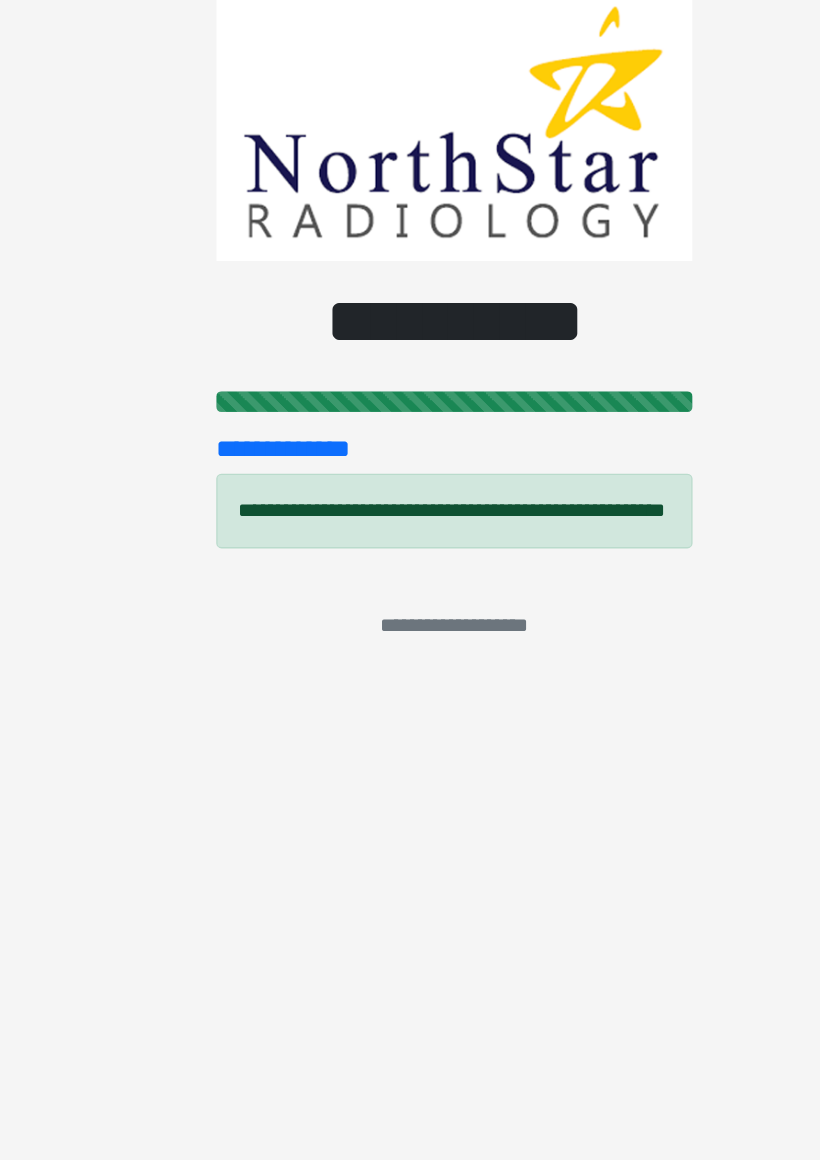 click on "**********" at bounding box center [410, 579] 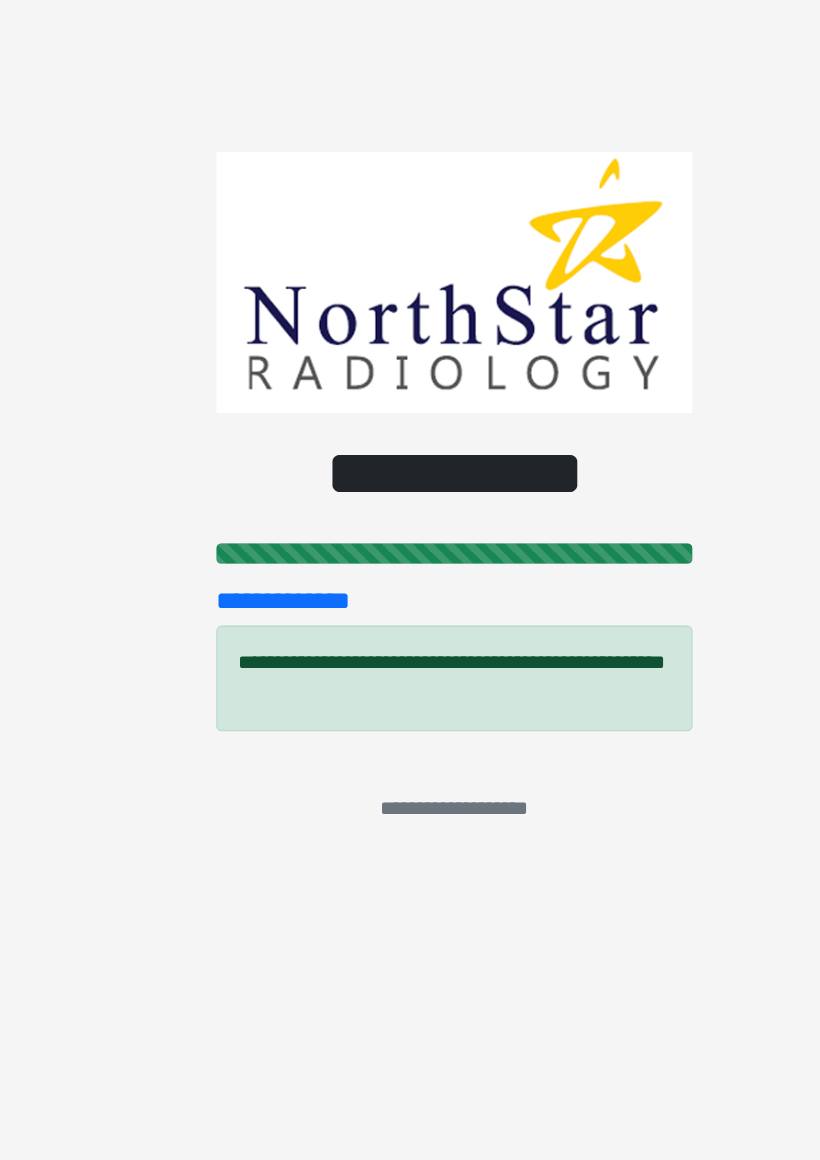 click on "**********" at bounding box center (410, 580) 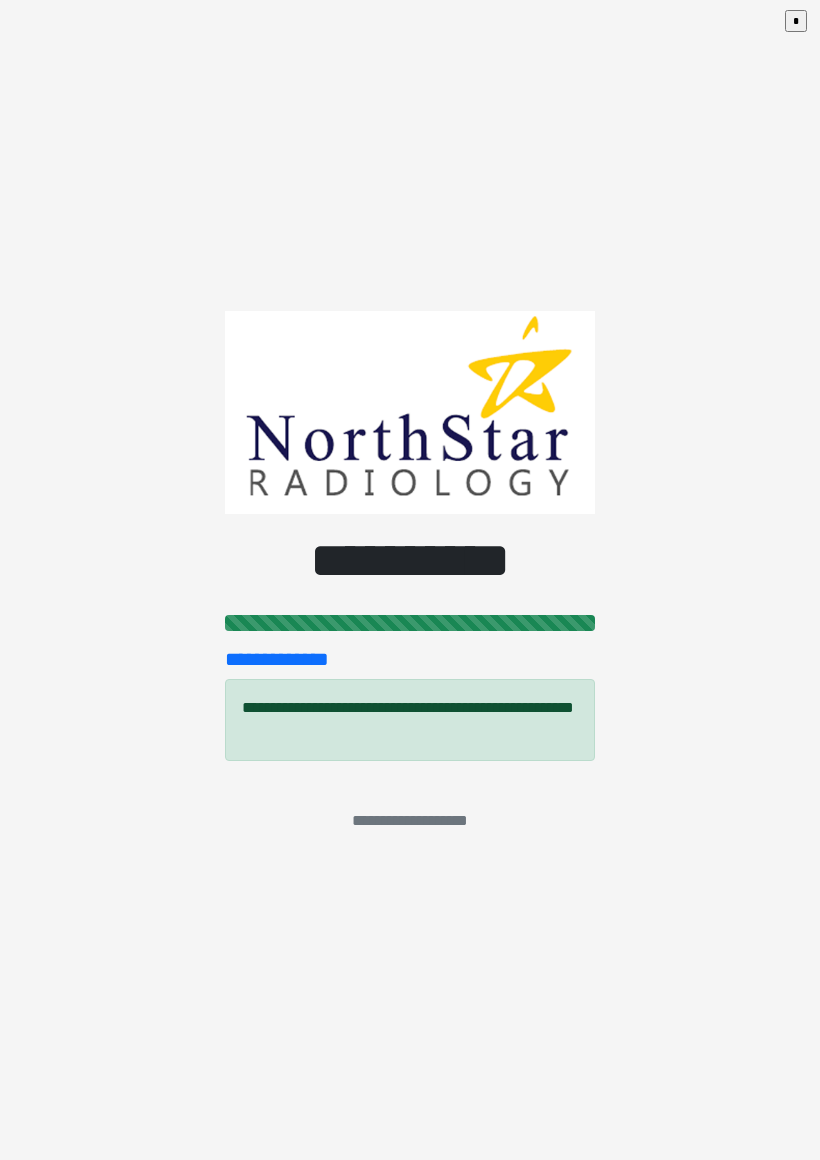 click on "*" at bounding box center [796, 21] 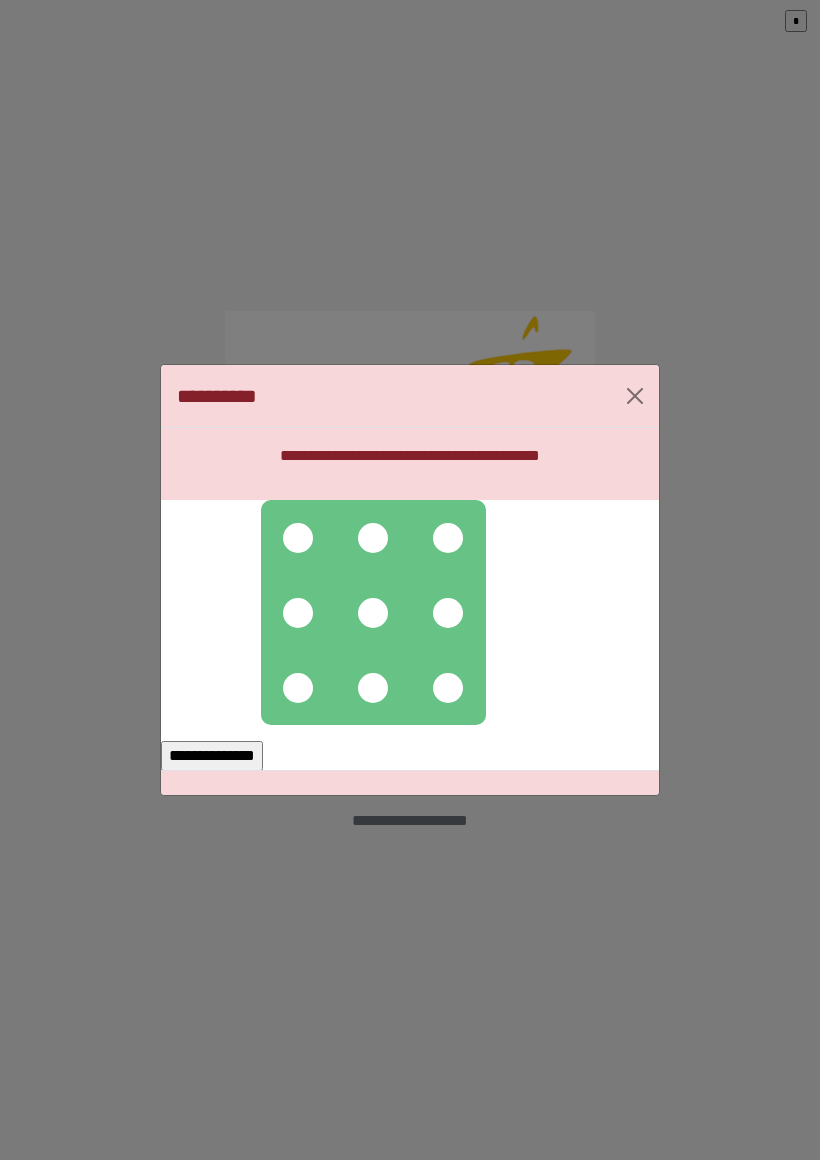 click at bounding box center (298, 538) 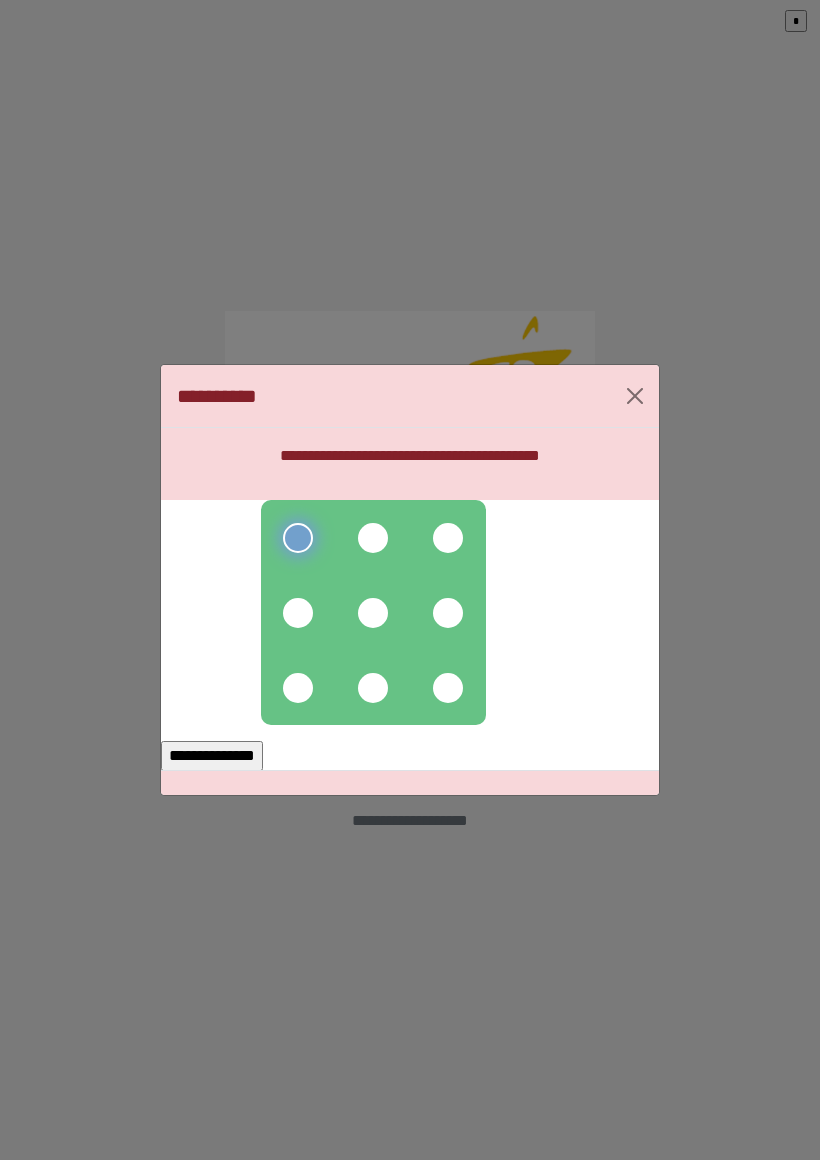 click at bounding box center [373, 538] 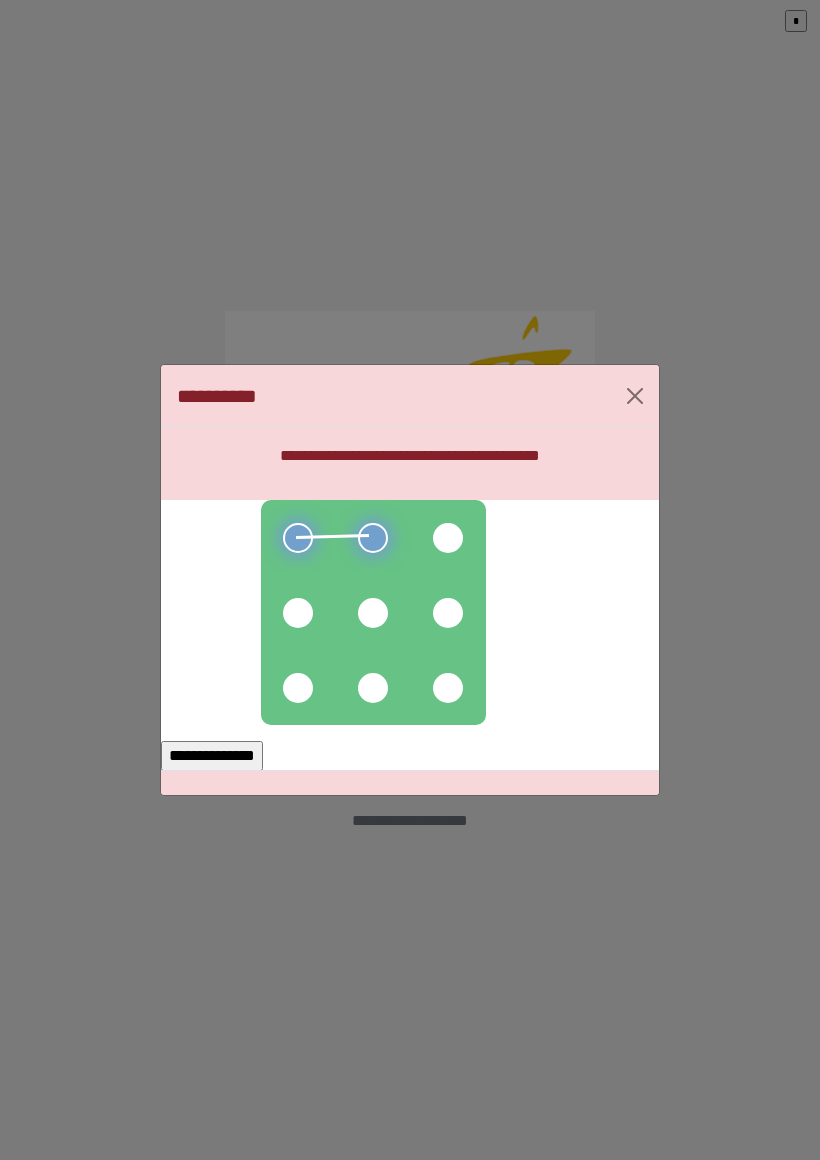 click at bounding box center [448, 538] 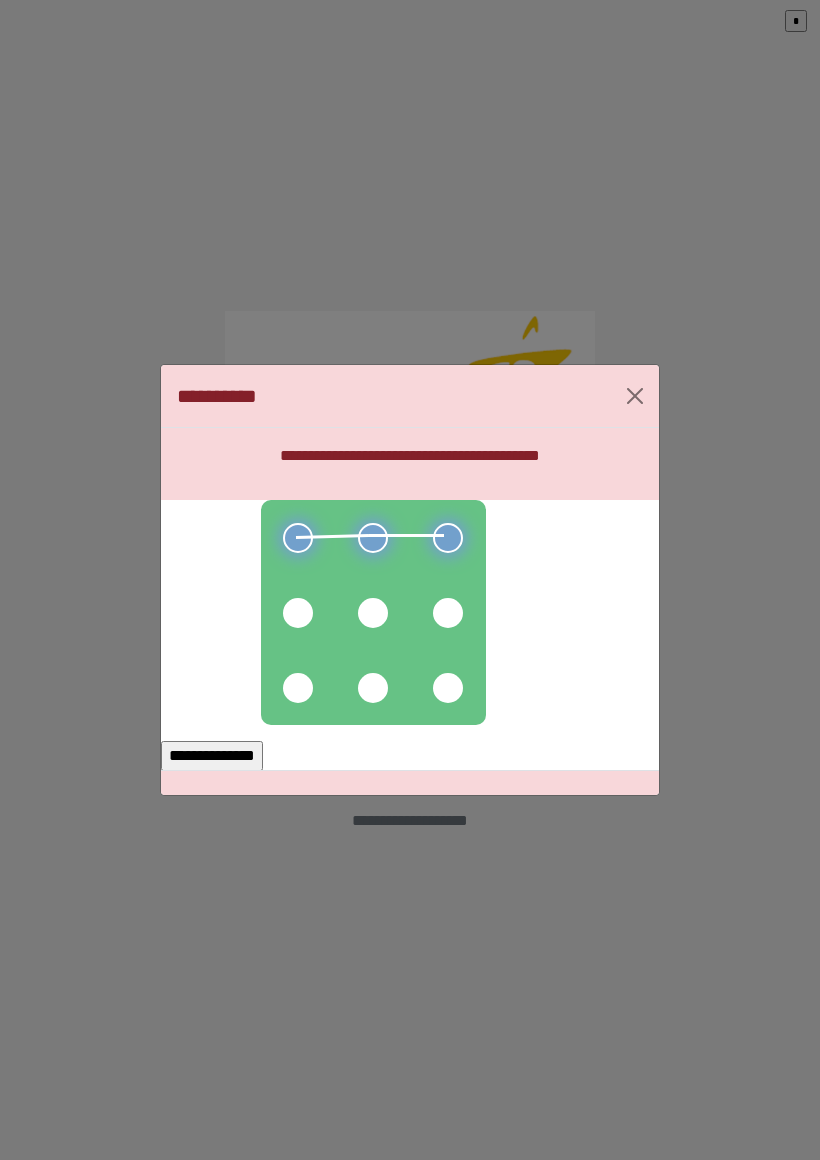 click at bounding box center [448, 613] 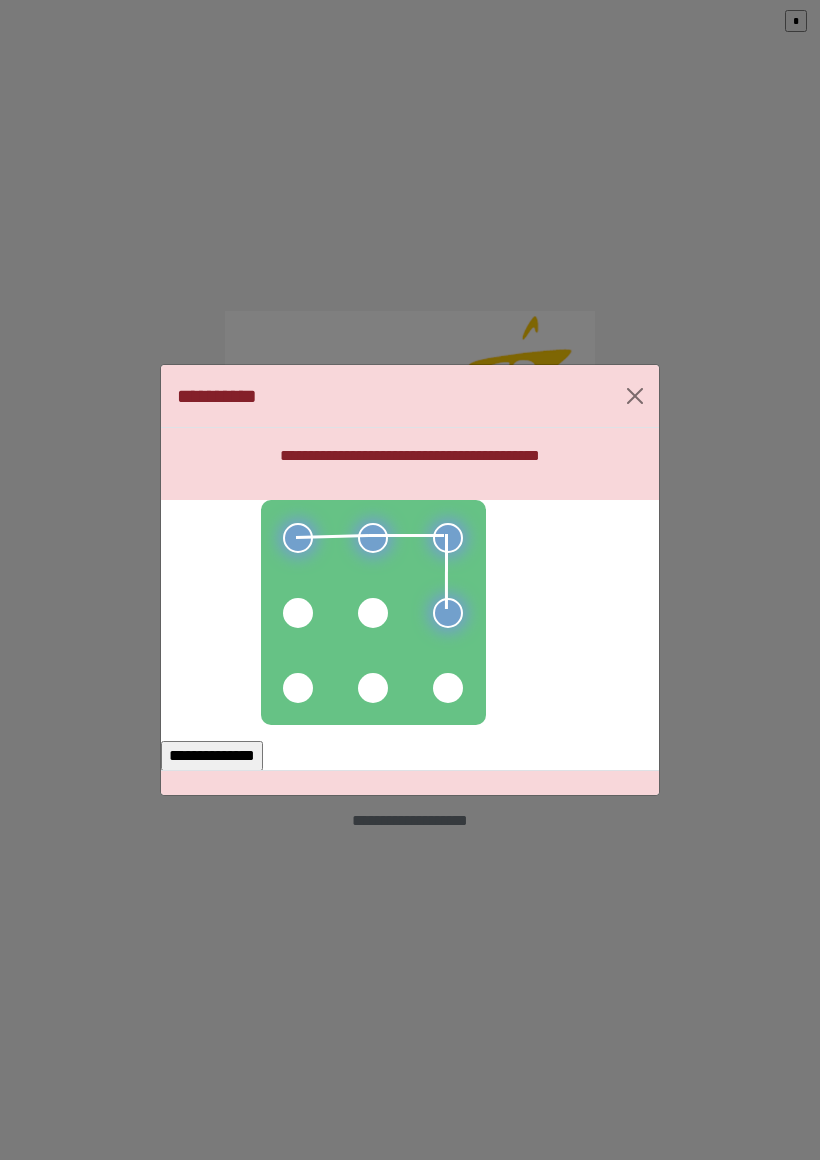 click at bounding box center [373, 613] 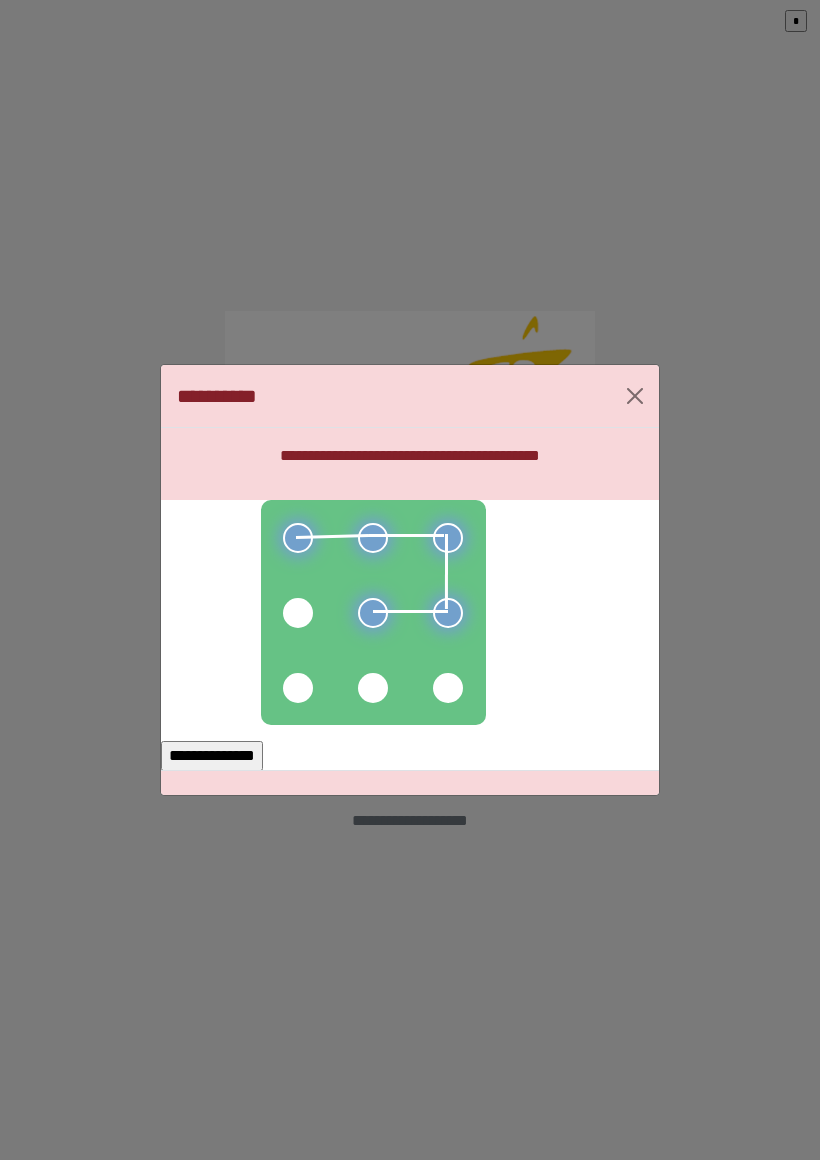 click on "**********" at bounding box center (212, 756) 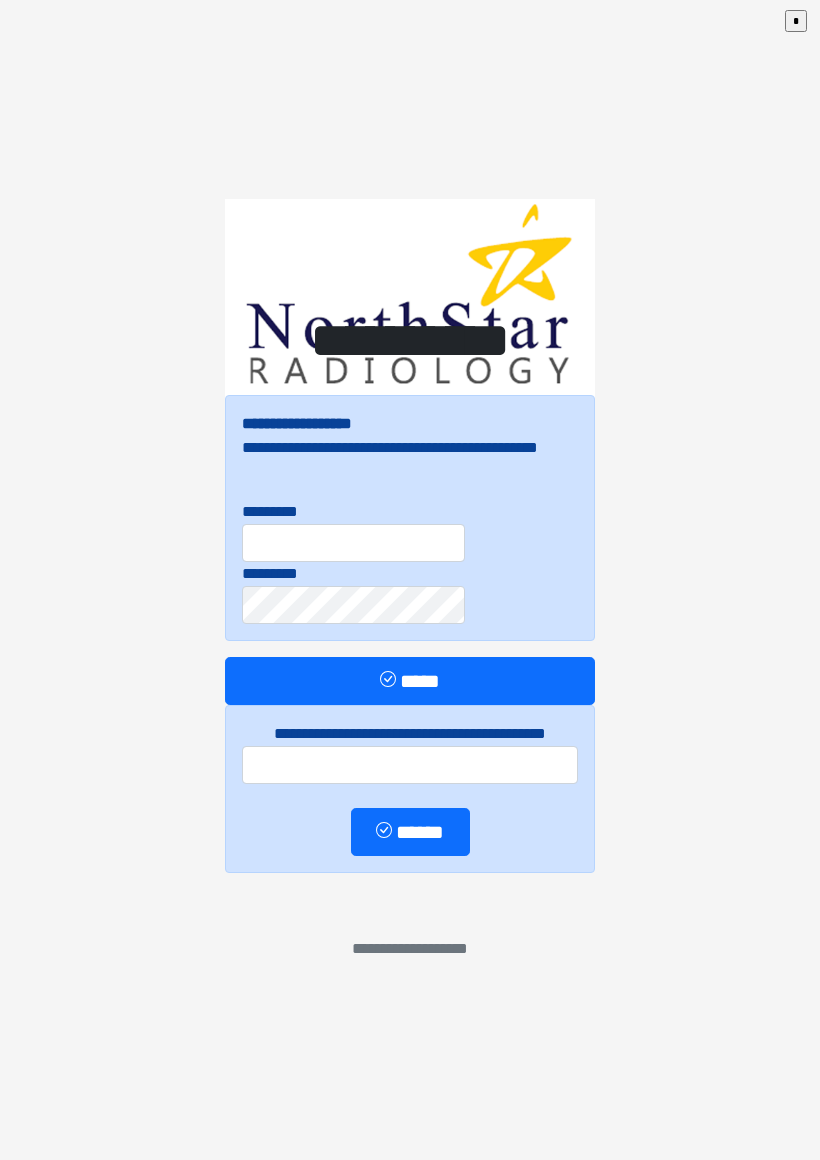 scroll, scrollTop: 0, scrollLeft: 0, axis: both 